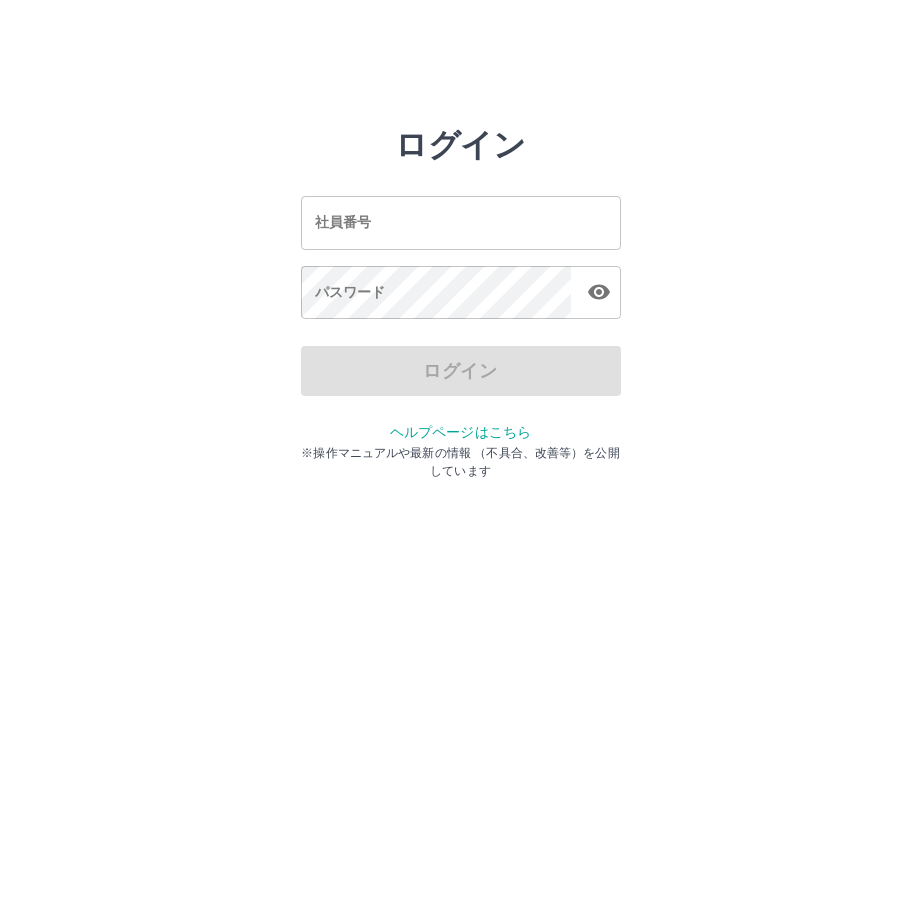 scroll, scrollTop: 0, scrollLeft: 0, axis: both 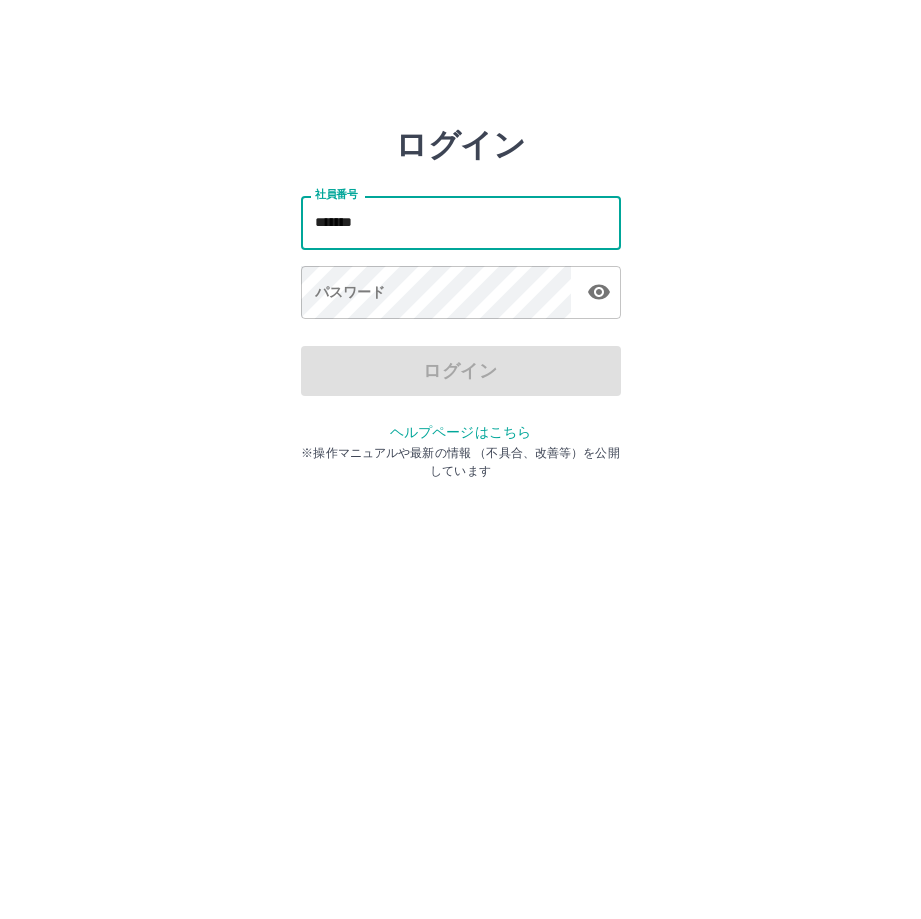 type on "*******" 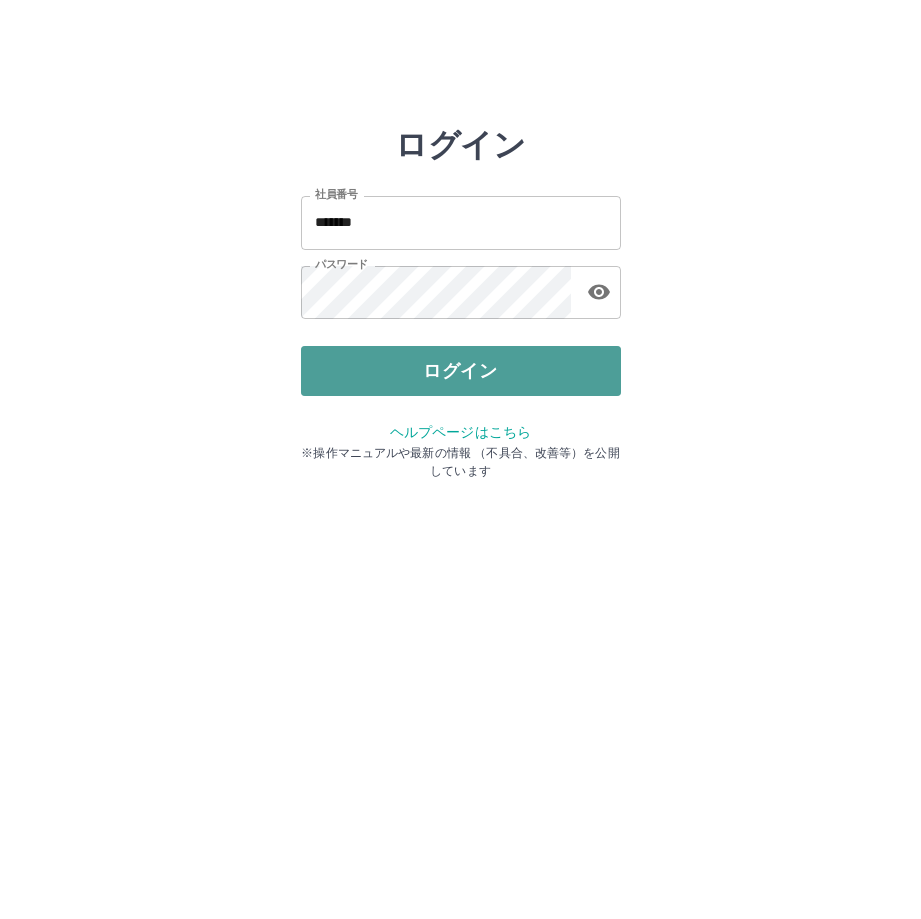 click on "ログイン" at bounding box center [461, 371] 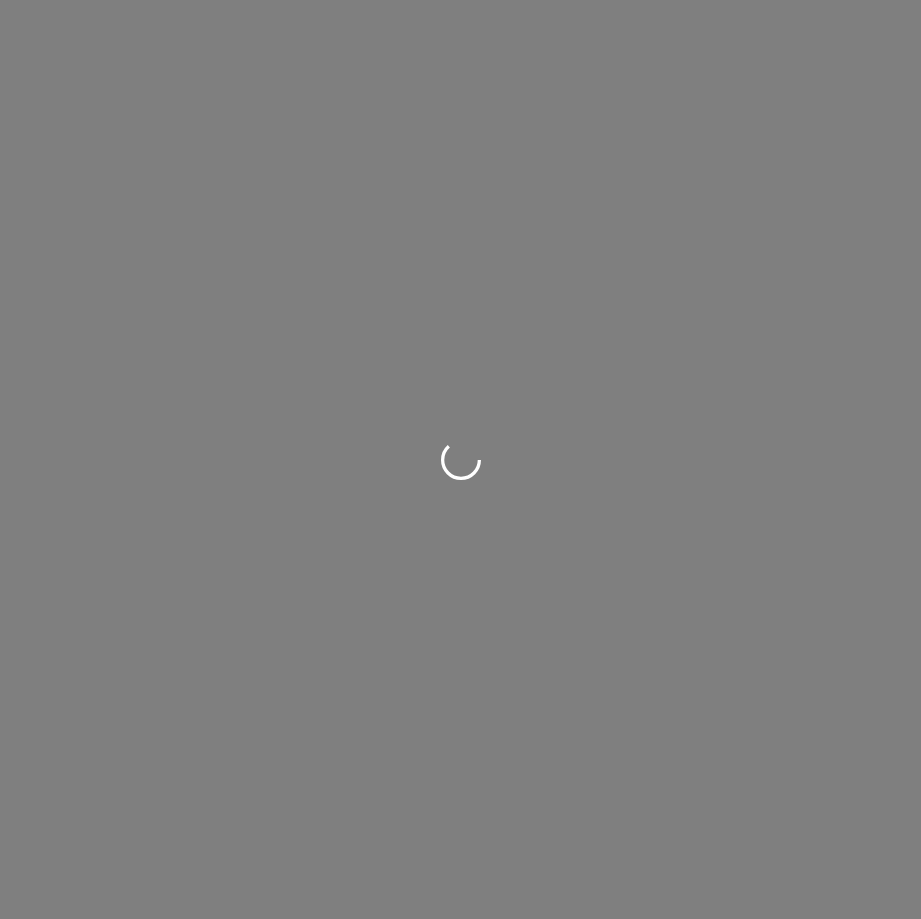 scroll, scrollTop: 0, scrollLeft: 0, axis: both 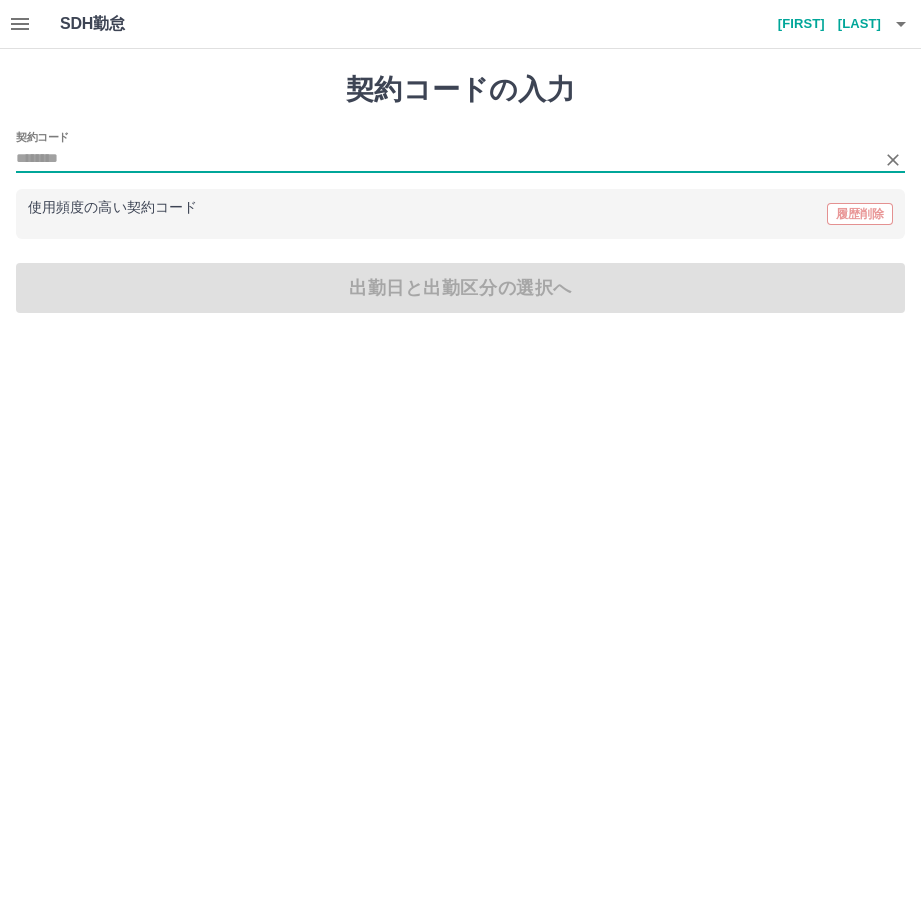 click on "契約コード" at bounding box center [445, 159] 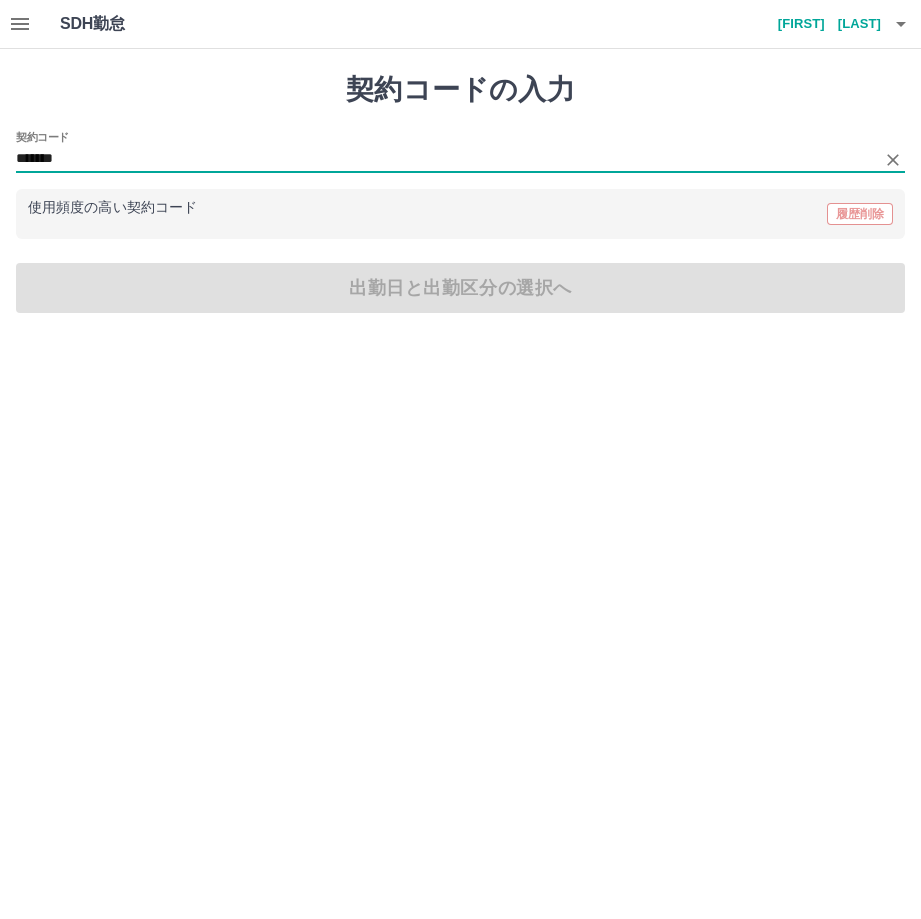 type on "*******" 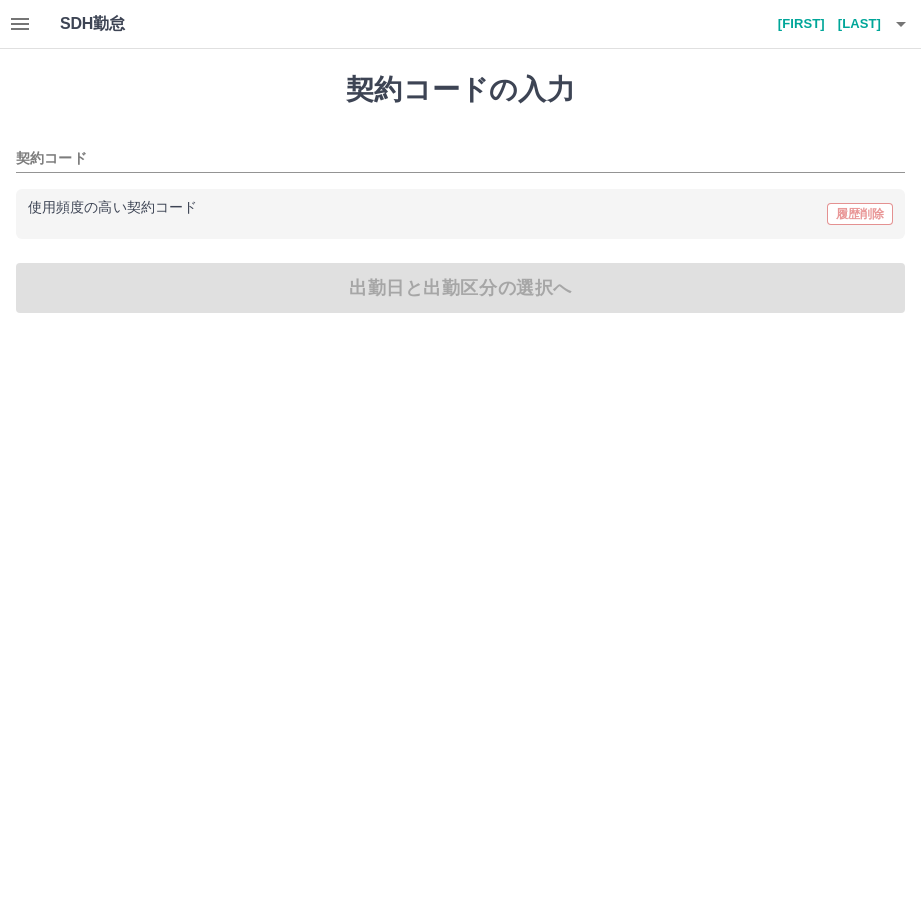 click on "使用頻度の高い契約コード 履歴削除" at bounding box center [460, 214] 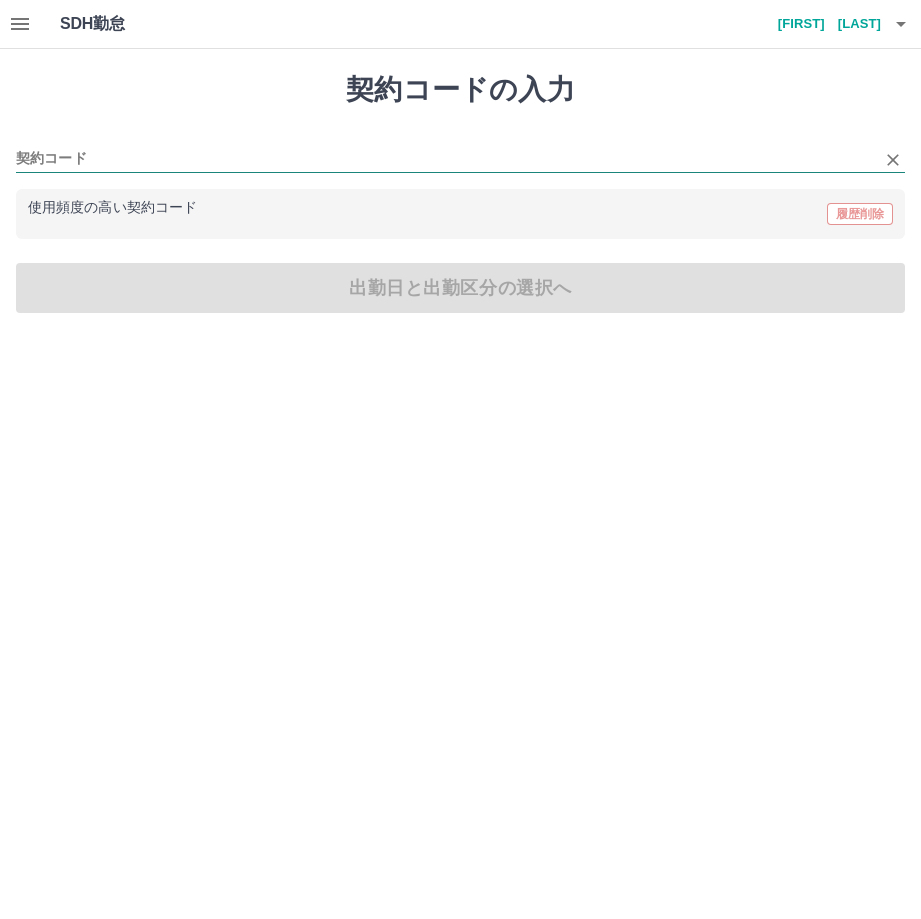 click on "契約コード" at bounding box center (460, 152) 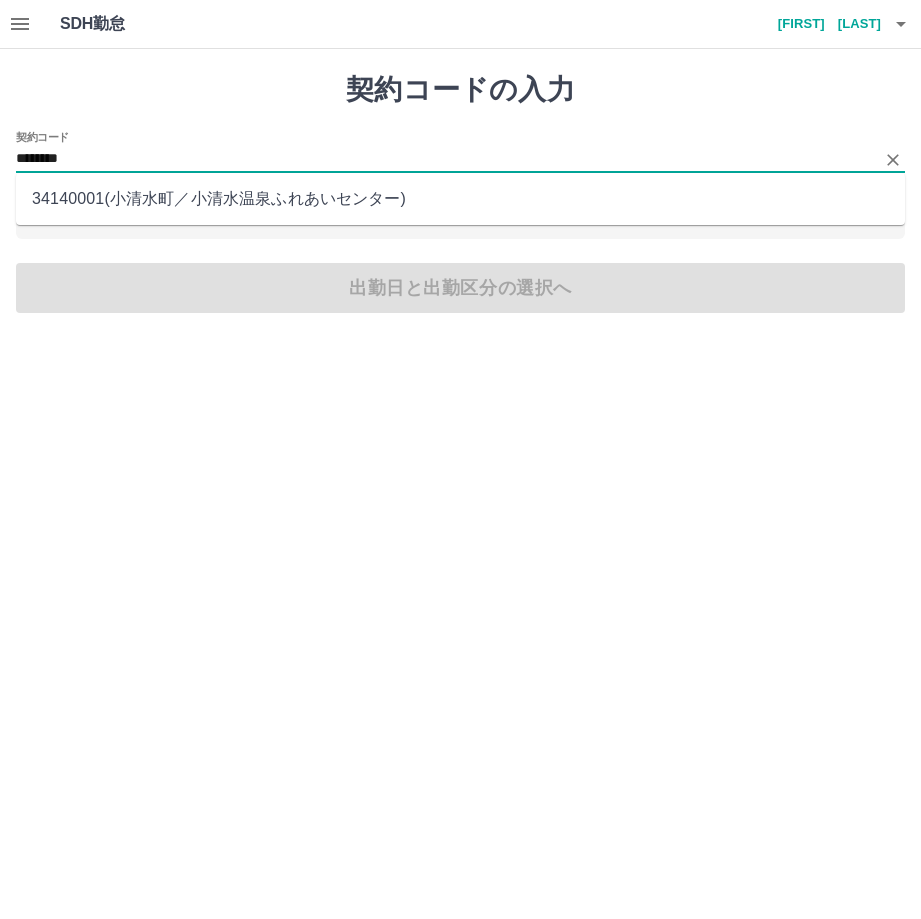 click on "34140001  ( 小清水町 ／ 小清水温泉ふれあいセンター )" at bounding box center [460, 199] 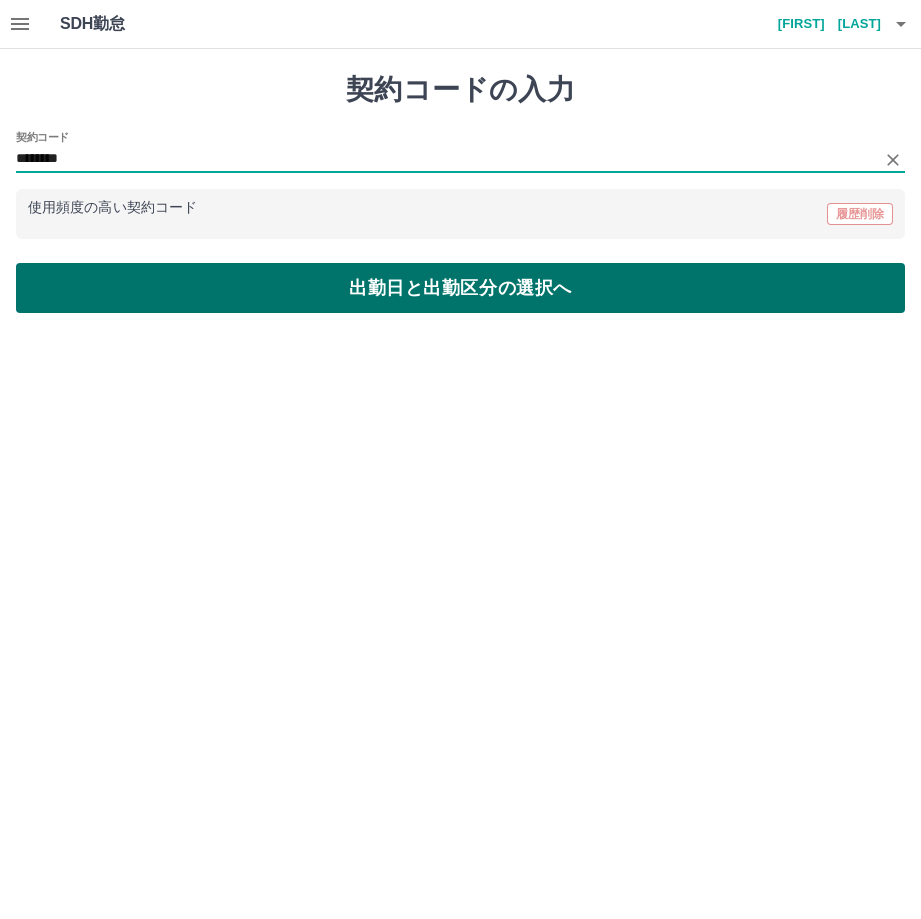 type on "********" 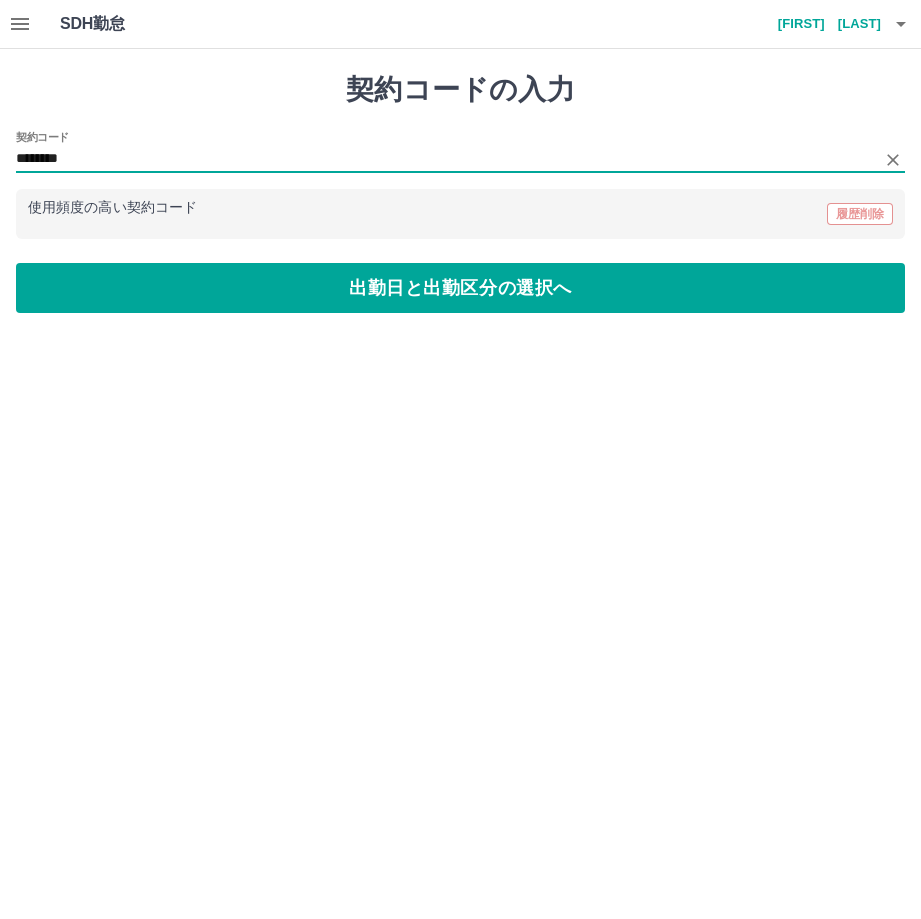 click on "出勤日と出勤区分の選択へ" at bounding box center (460, 288) 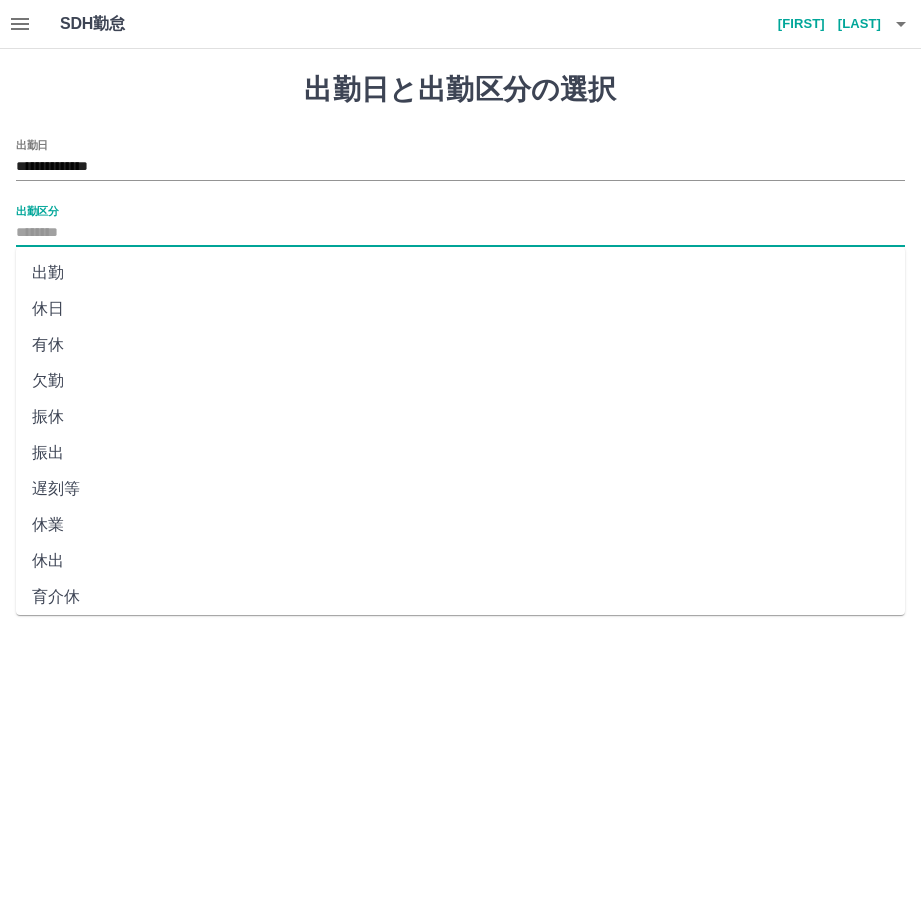 click on "出勤区分" at bounding box center [460, 233] 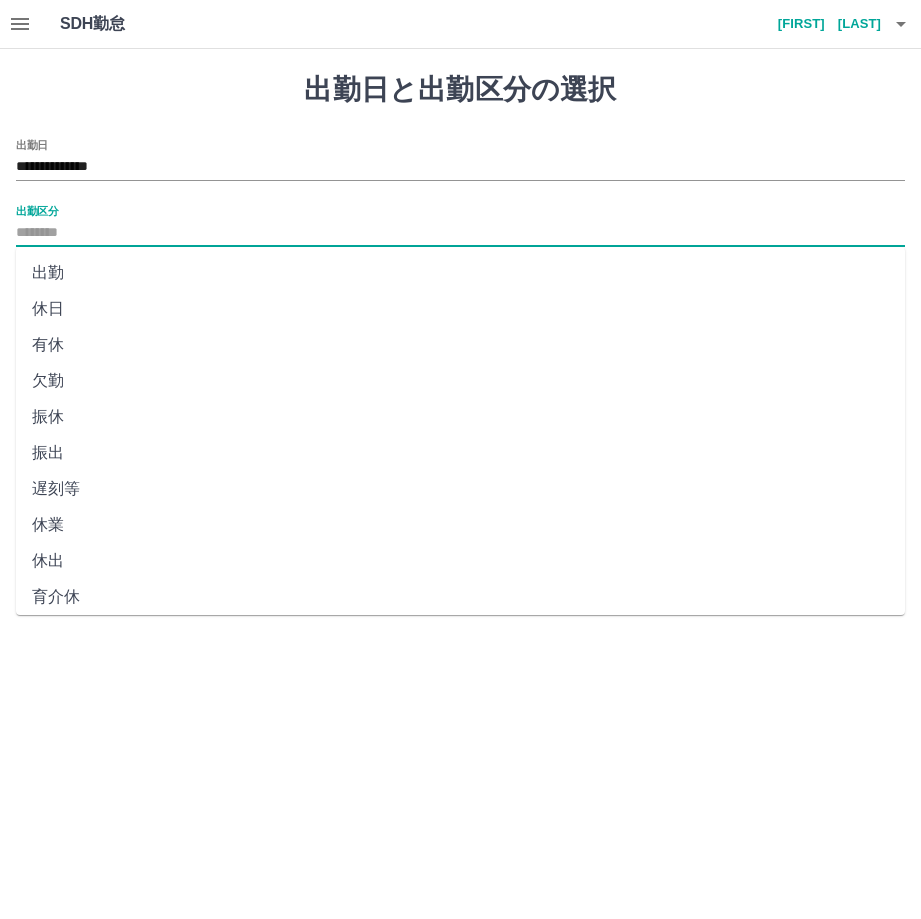 click on "出勤" at bounding box center [460, 273] 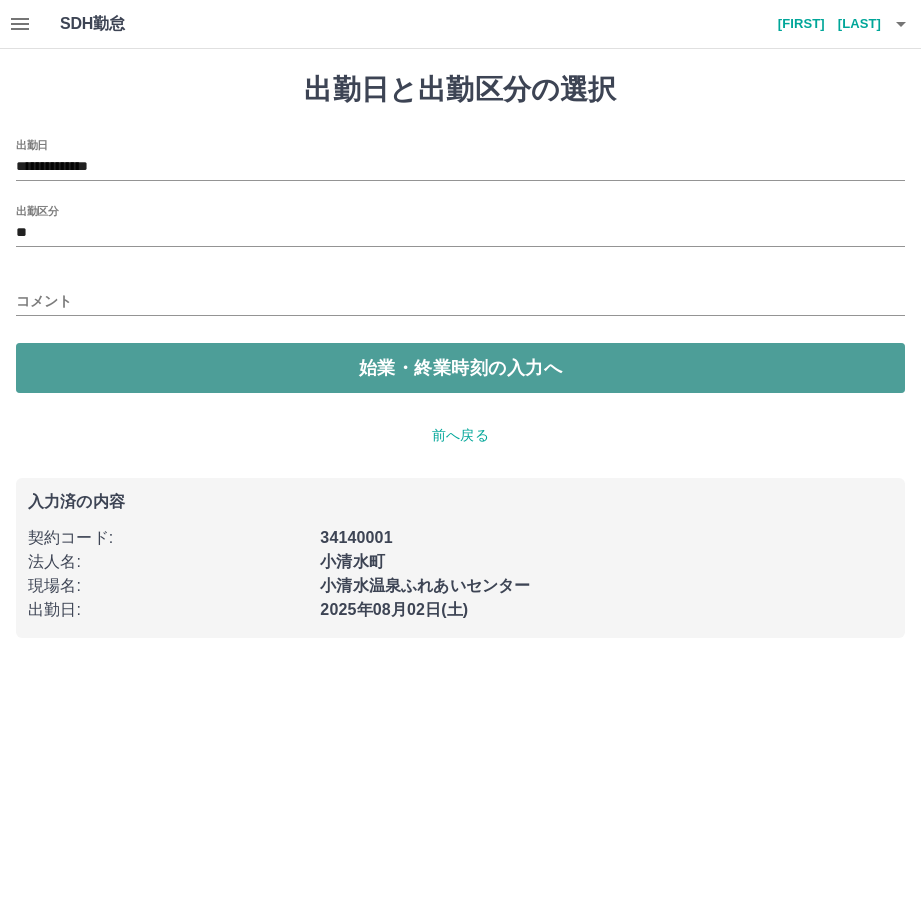 click on "始業・終業時刻の入力へ" at bounding box center [460, 368] 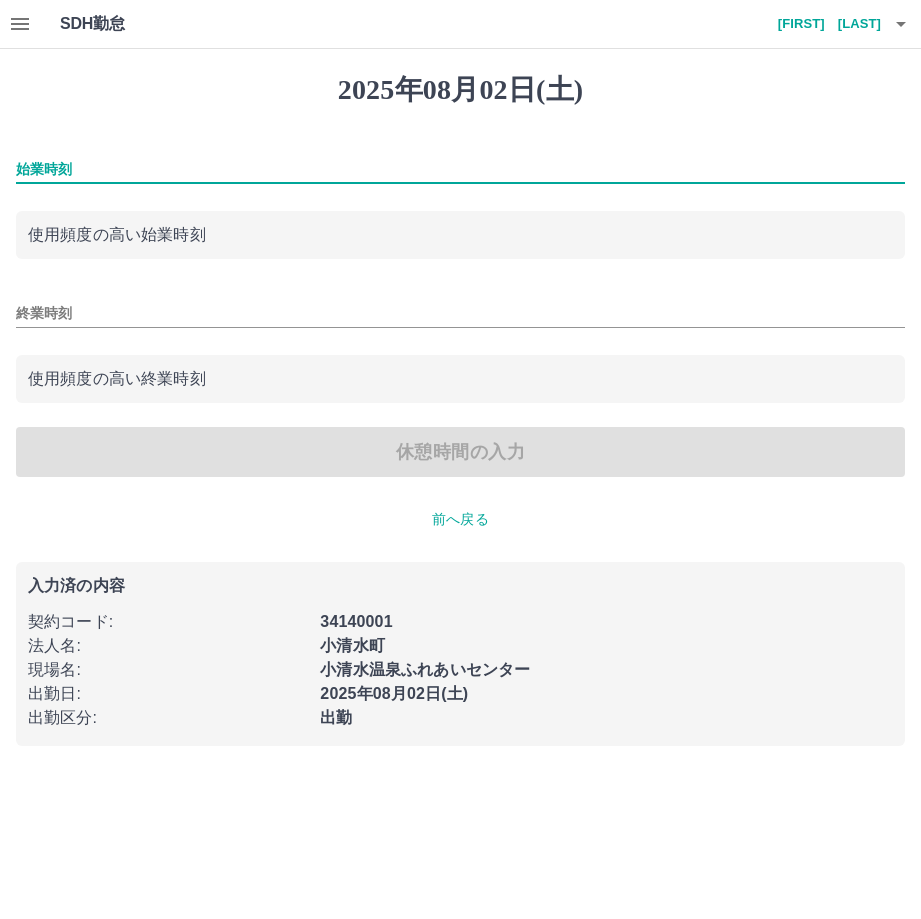 click on "始業時刻" at bounding box center (460, 169) 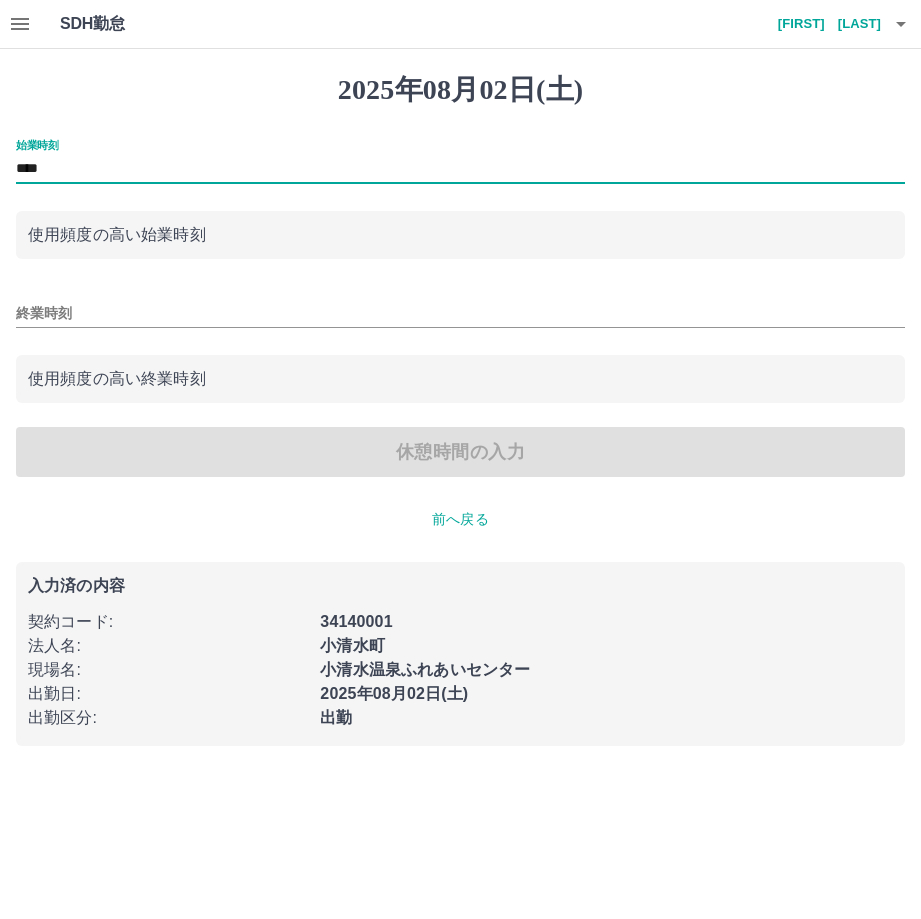 type on "****" 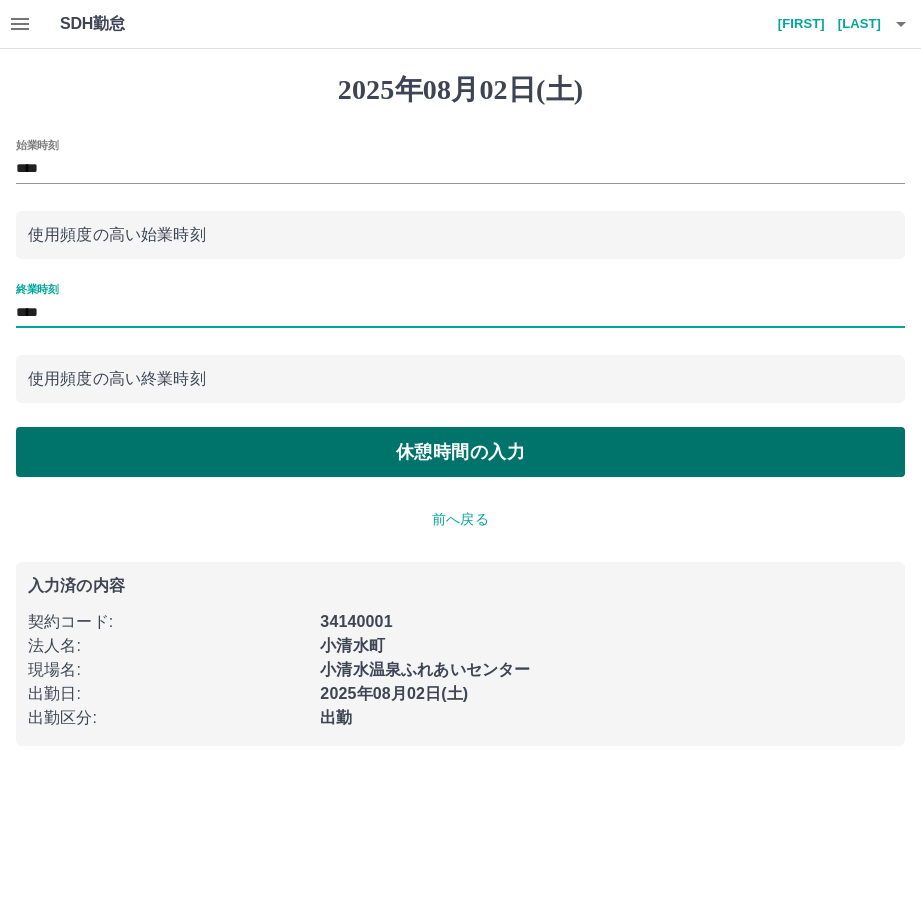 type on "****" 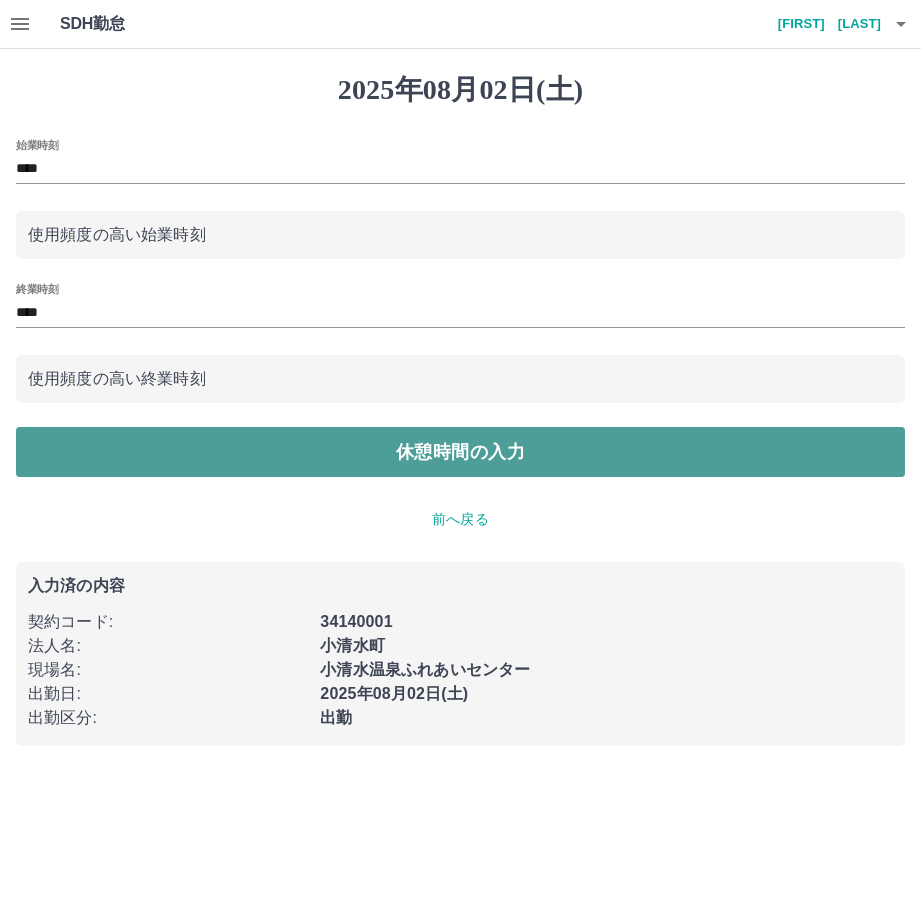 drag, startPoint x: 81, startPoint y: 455, endPoint x: 78, endPoint y: 465, distance: 10.440307 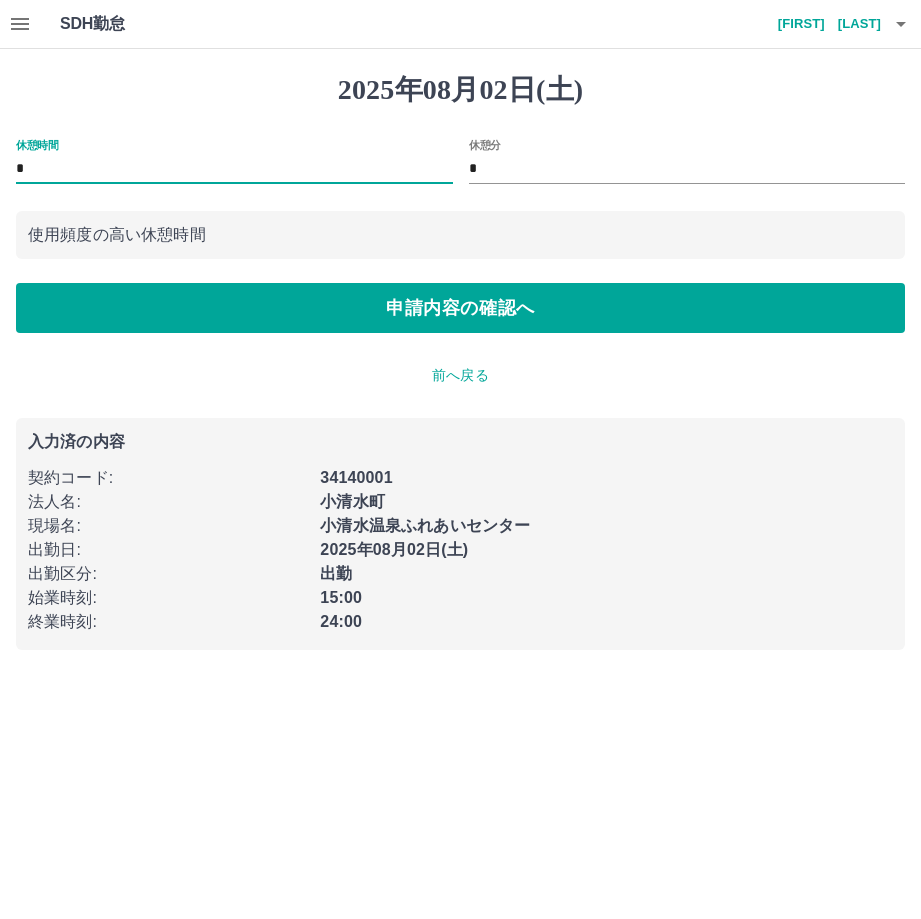 click on "*" at bounding box center (234, 169) 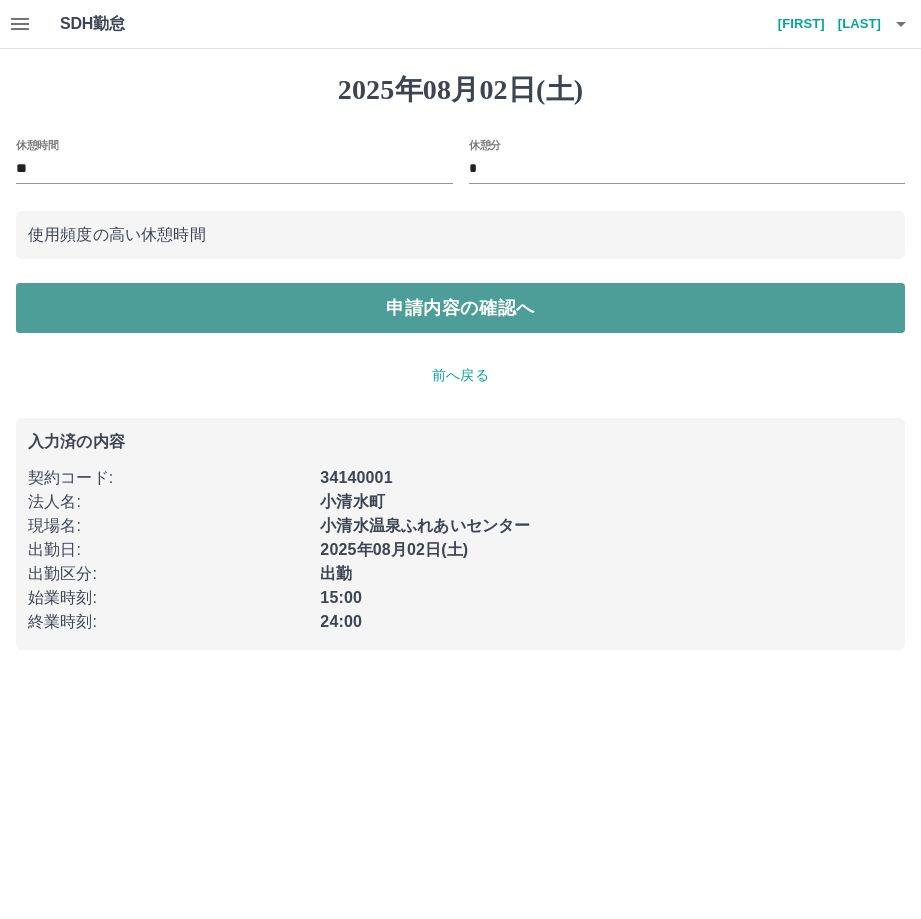 click on "申請内容の確認へ" at bounding box center (460, 308) 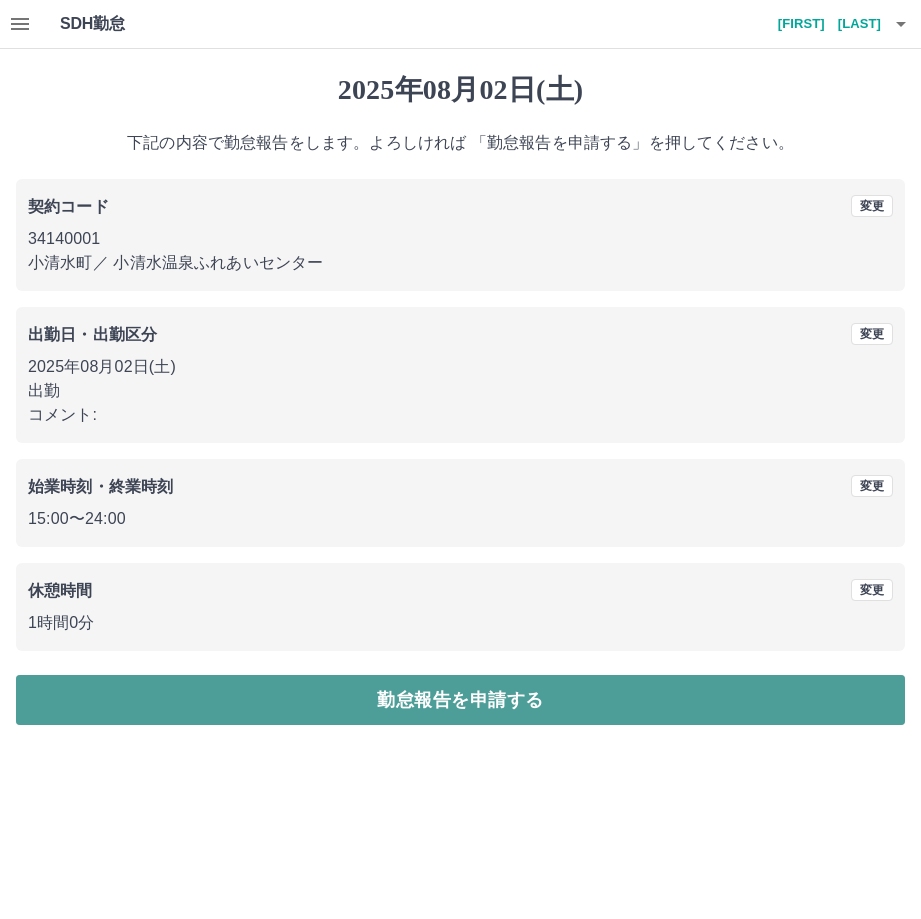 click on "勤怠報告を申請する" at bounding box center [460, 700] 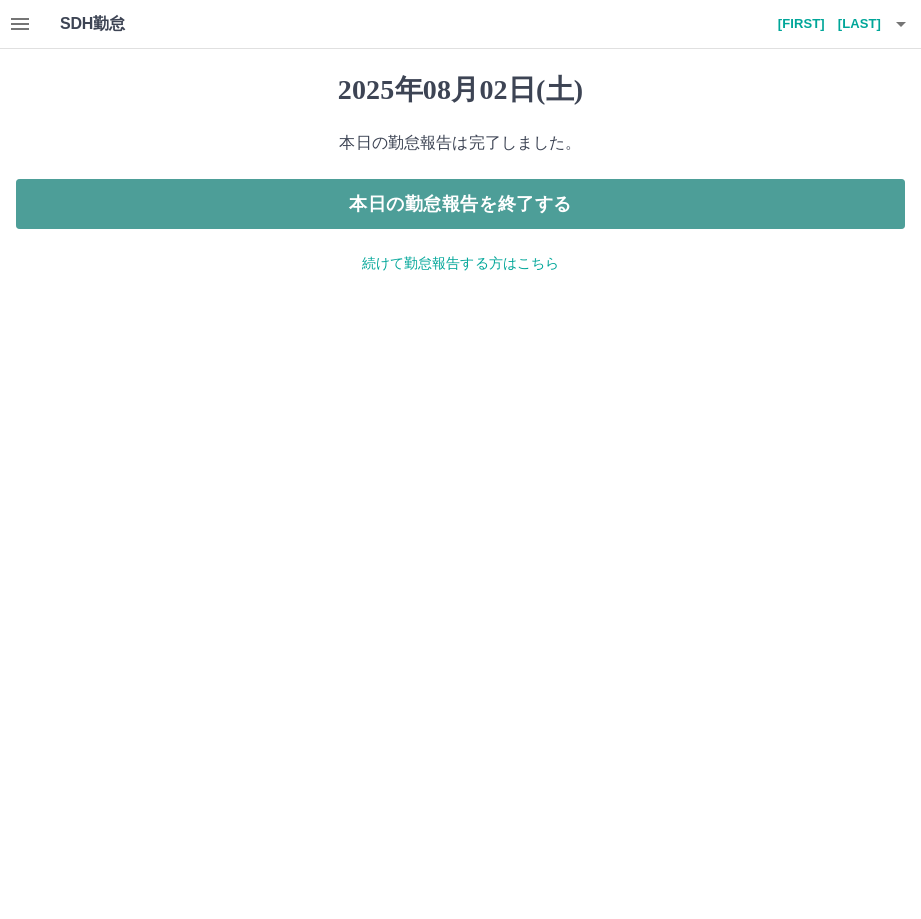 drag, startPoint x: 503, startPoint y: 188, endPoint x: 500, endPoint y: 198, distance: 10.440307 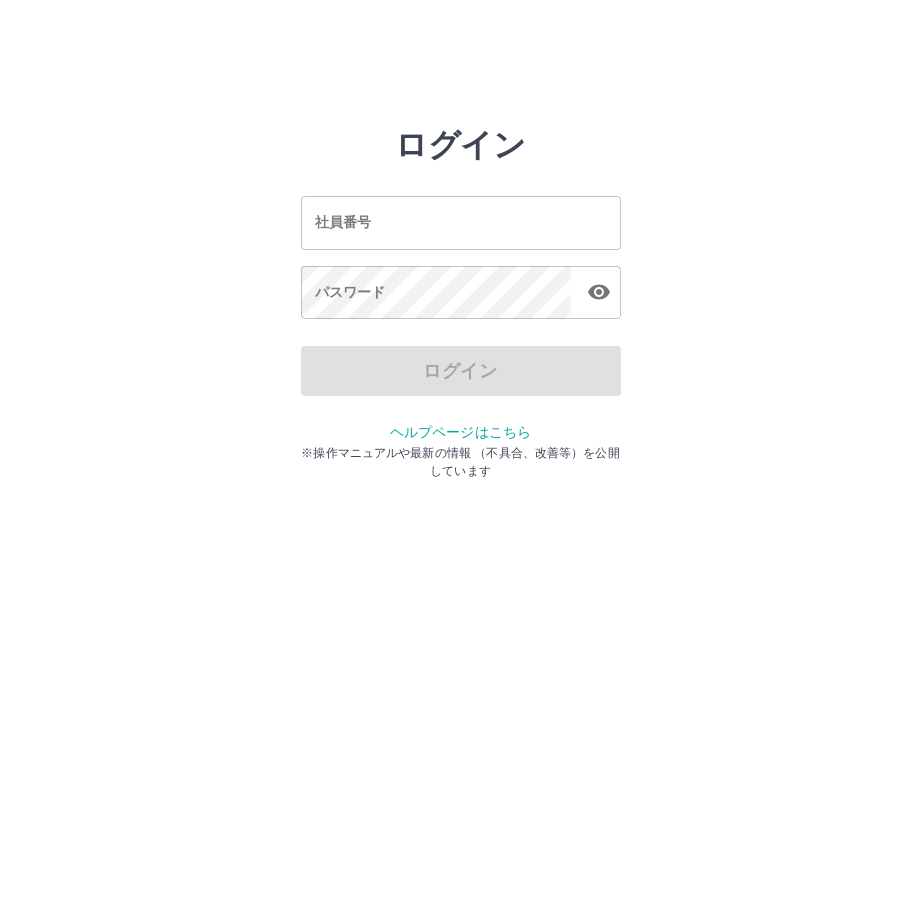scroll, scrollTop: 0, scrollLeft: 0, axis: both 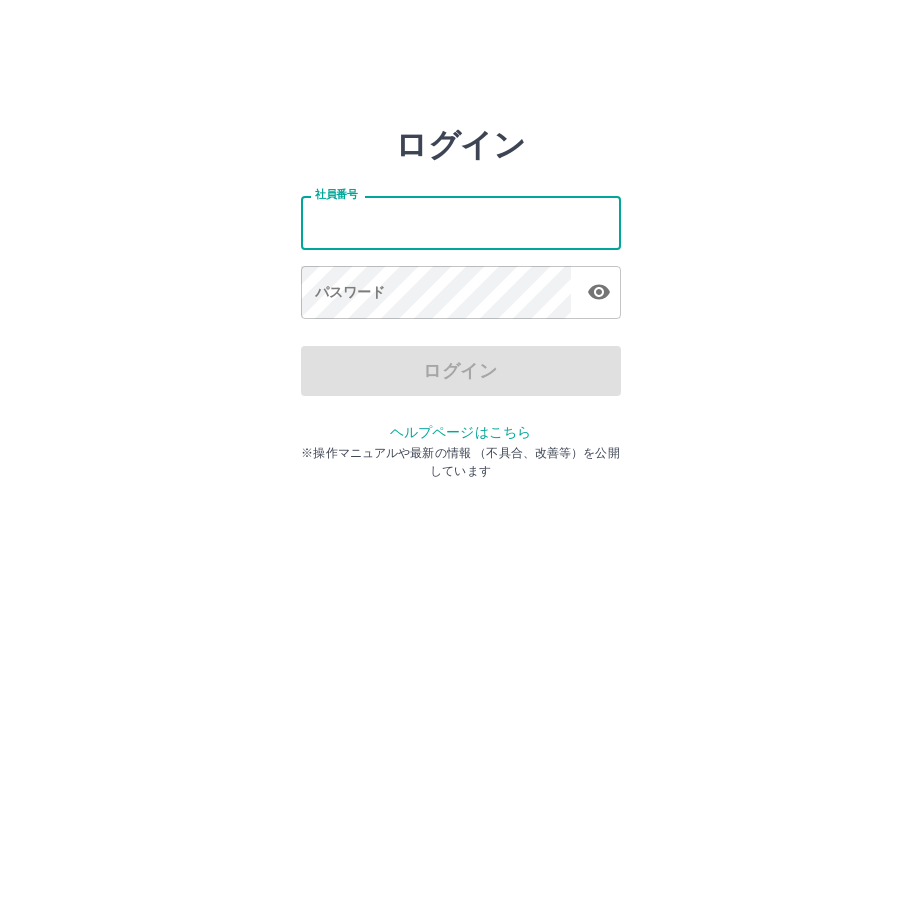 click on "社員番号" at bounding box center (461, 222) 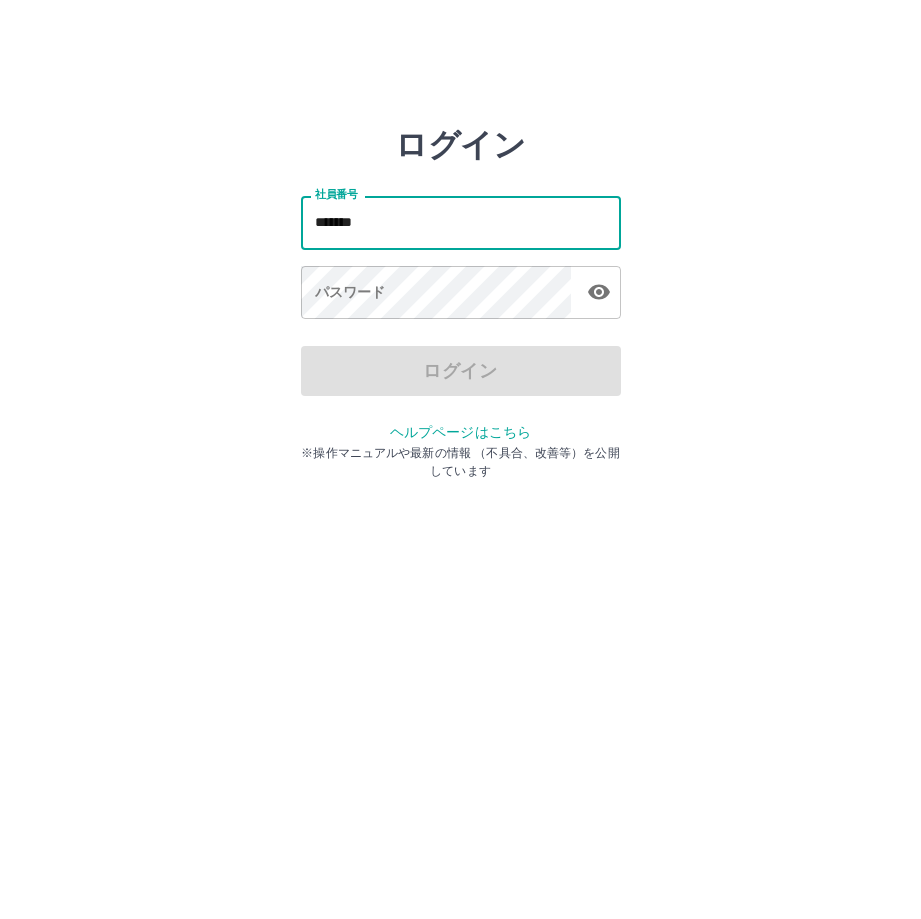 type on "*******" 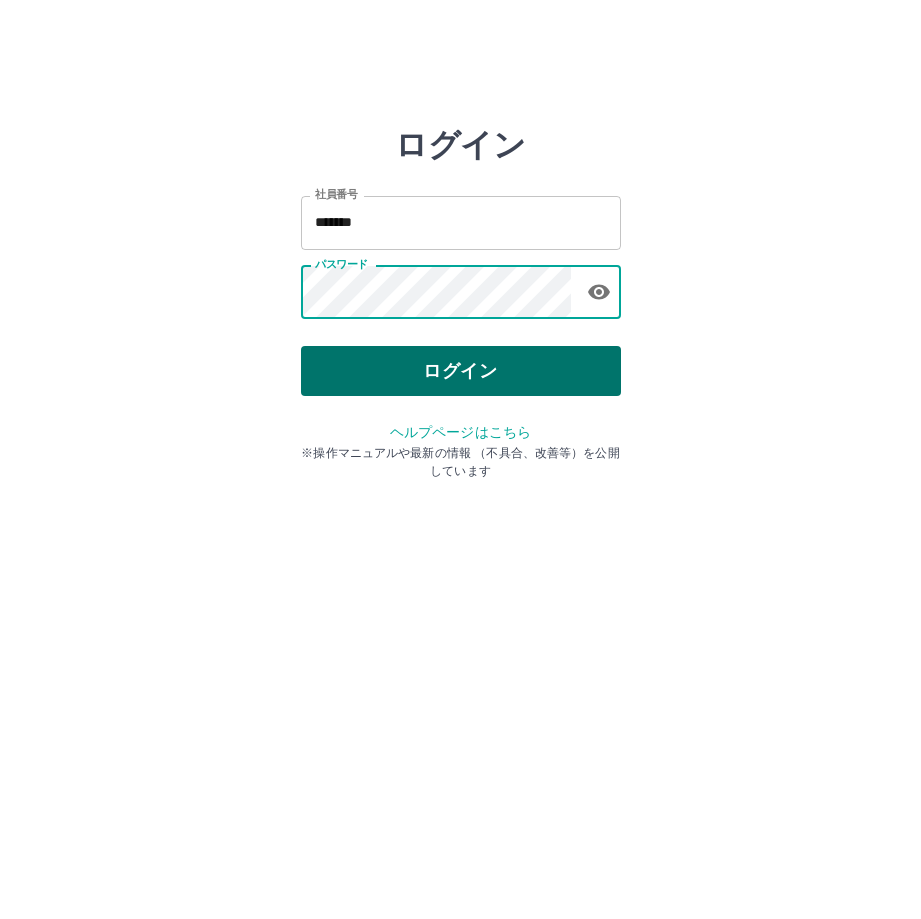 click on "ログイン" at bounding box center [461, 371] 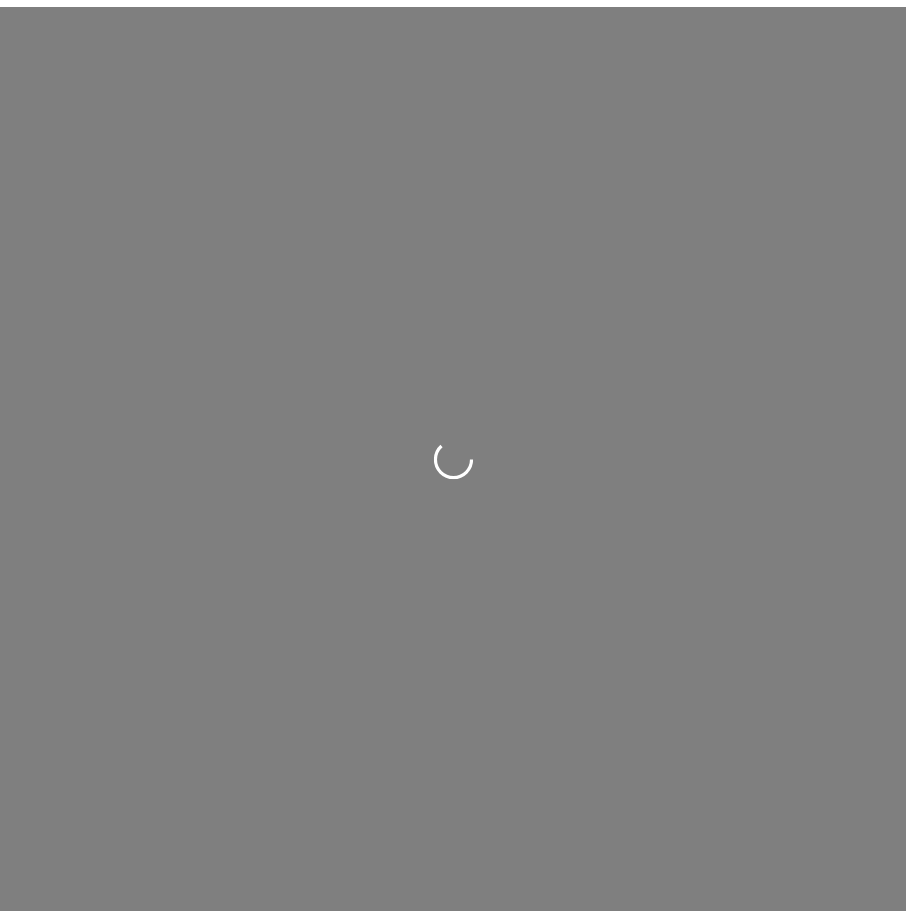 scroll, scrollTop: 0, scrollLeft: 0, axis: both 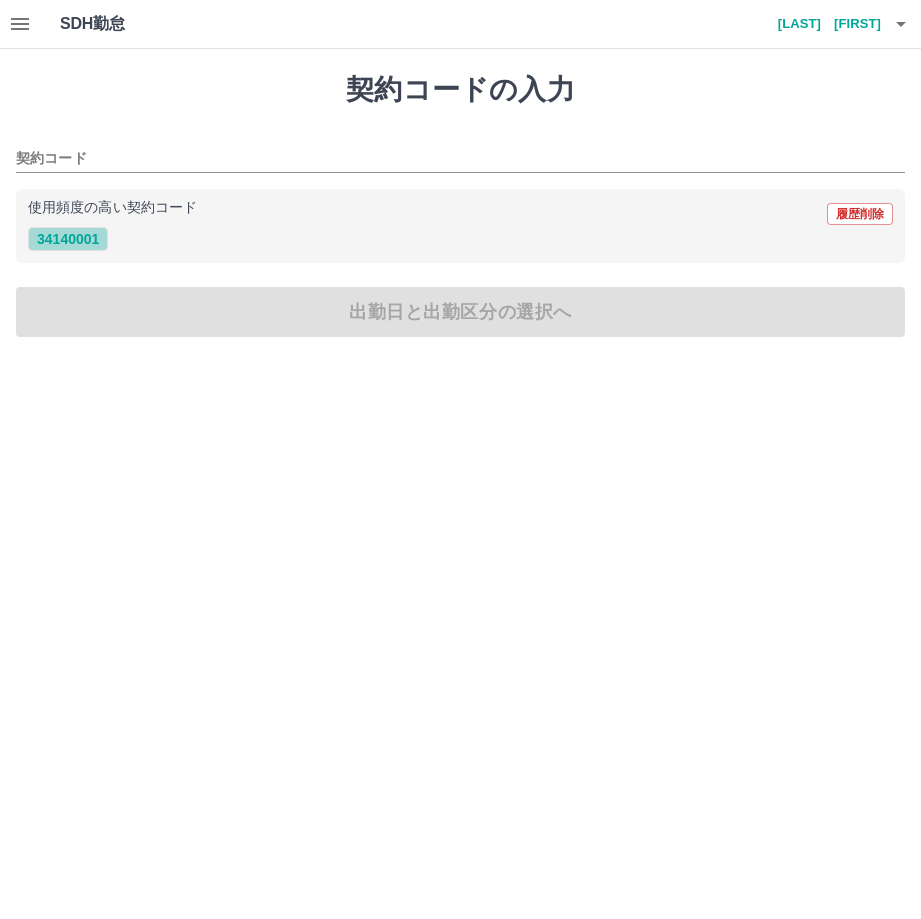 click on "34140001" at bounding box center (68, 239) 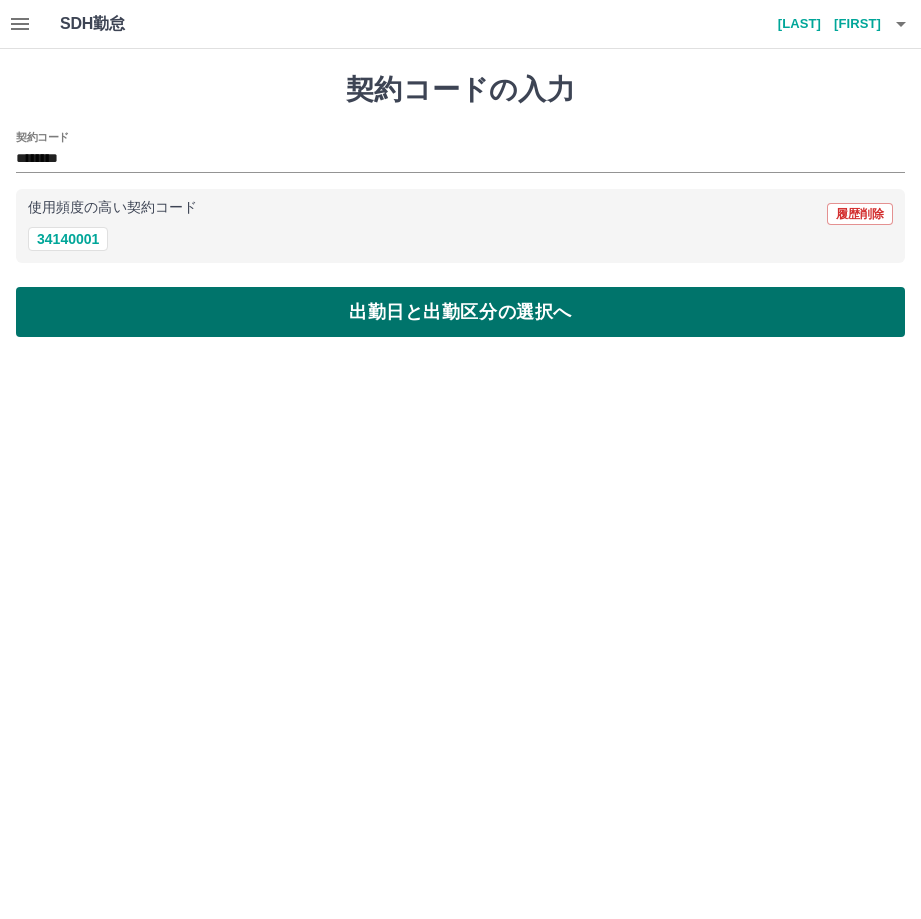 click on "出勤日と出勤区分の選択へ" at bounding box center (460, 312) 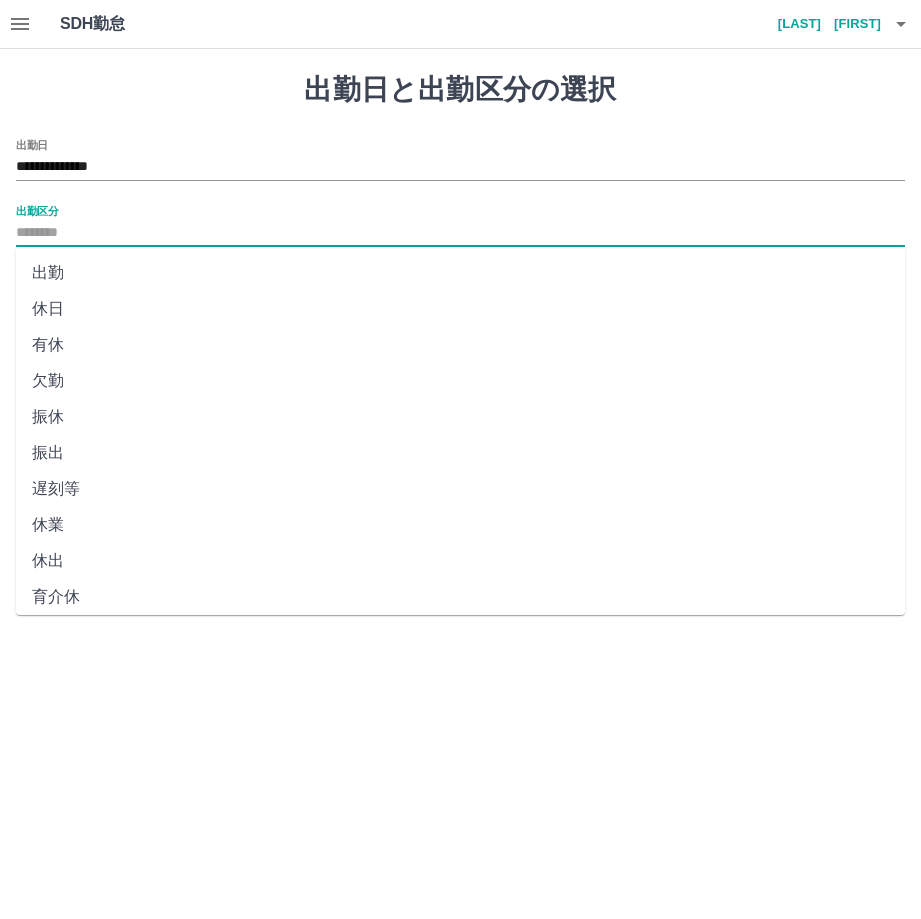 click on "出勤区分" at bounding box center [460, 233] 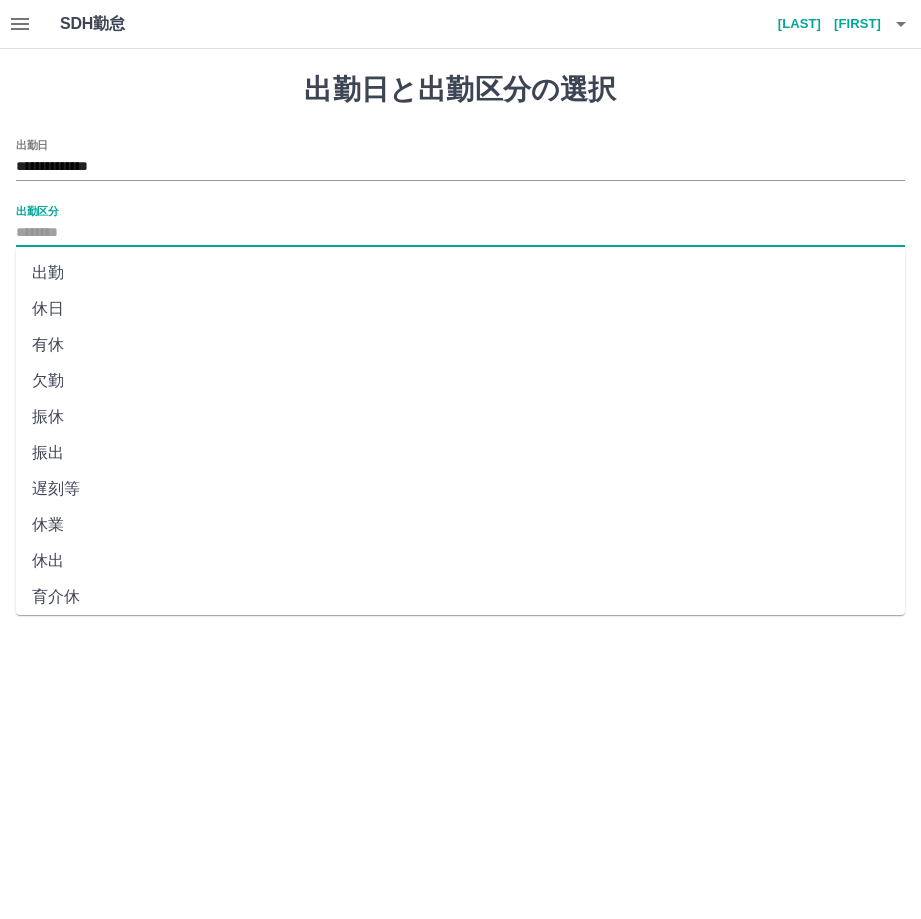 click on "出勤" at bounding box center (460, 273) 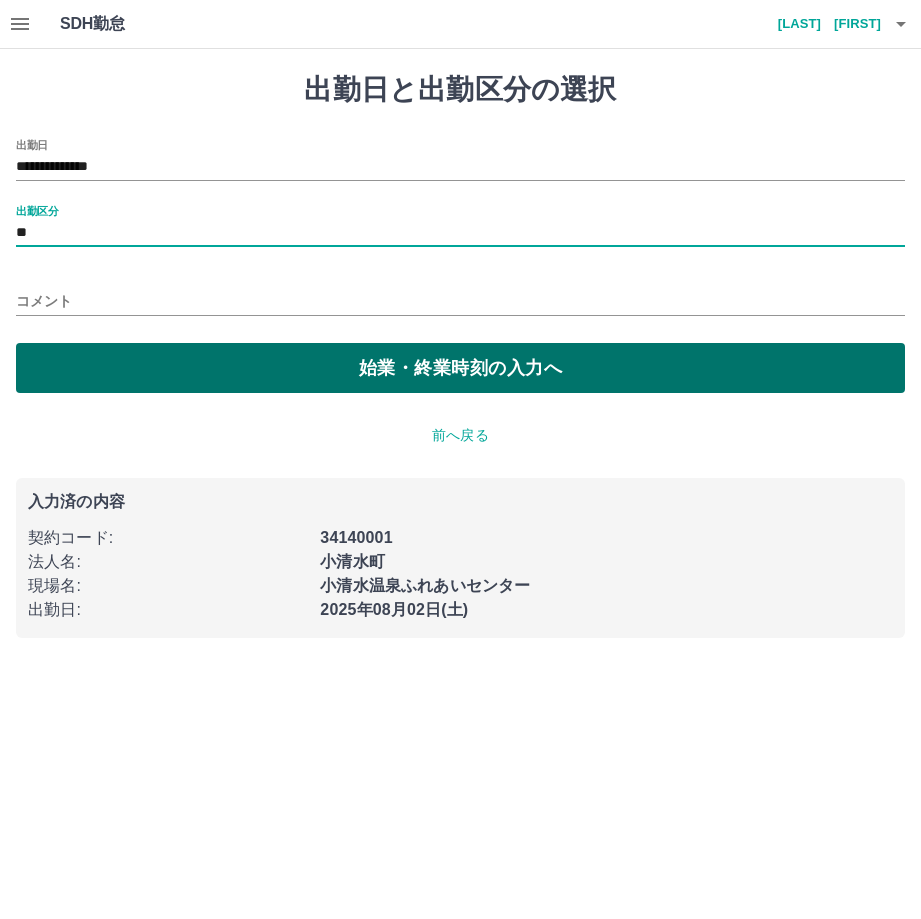 click on "始業・終業時刻の入力へ" at bounding box center [460, 368] 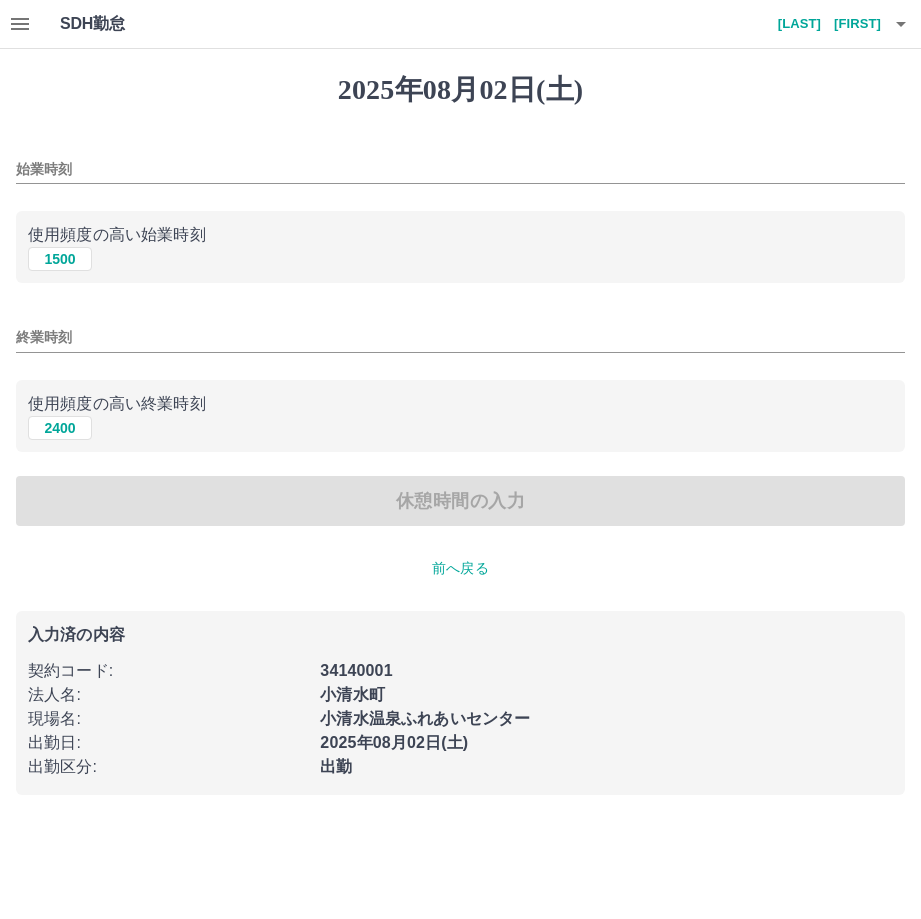 click on "始業時刻" at bounding box center [460, 169] 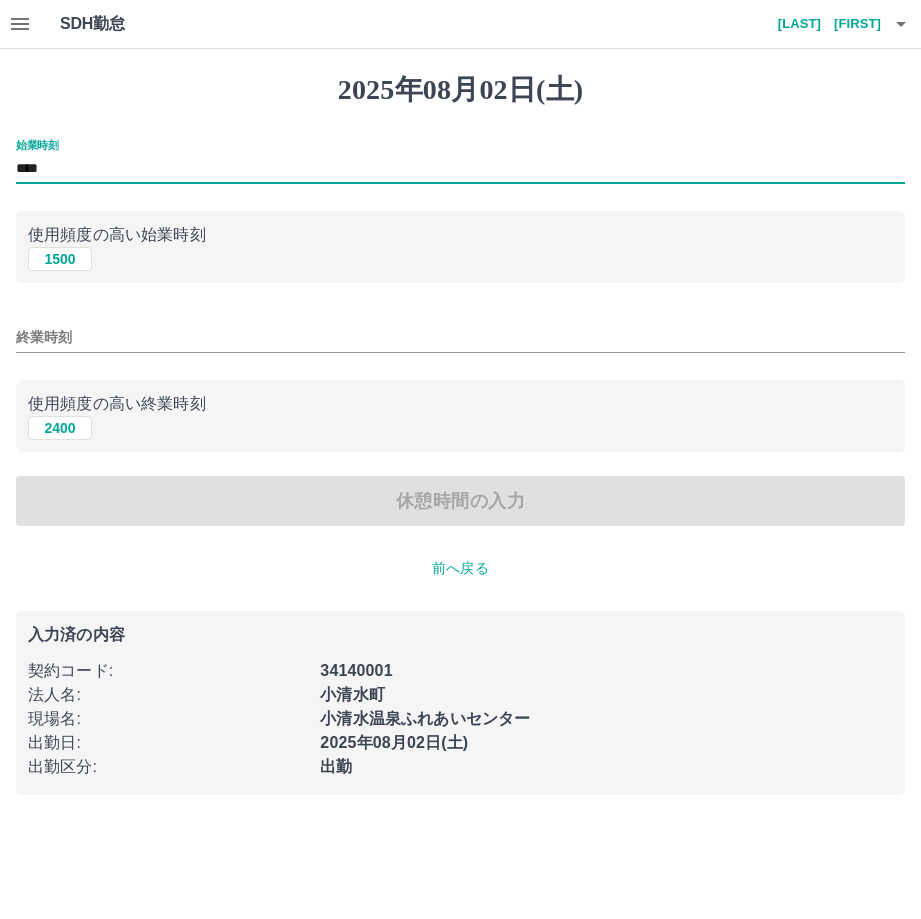 type on "****" 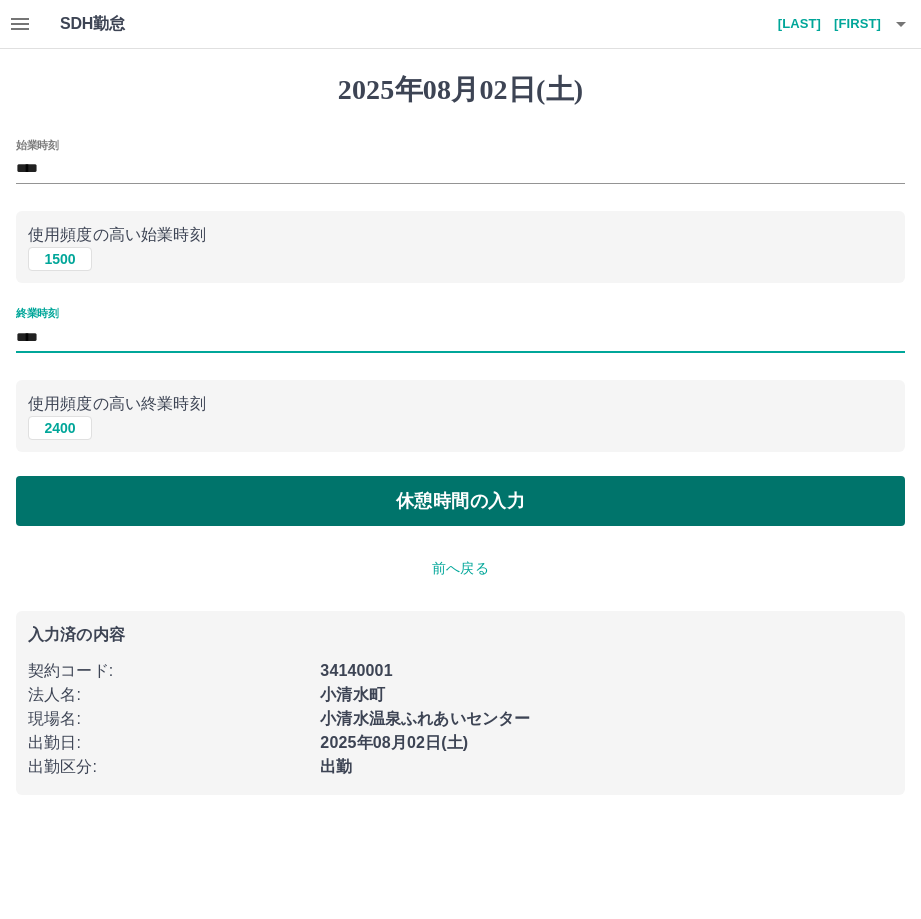 type on "****" 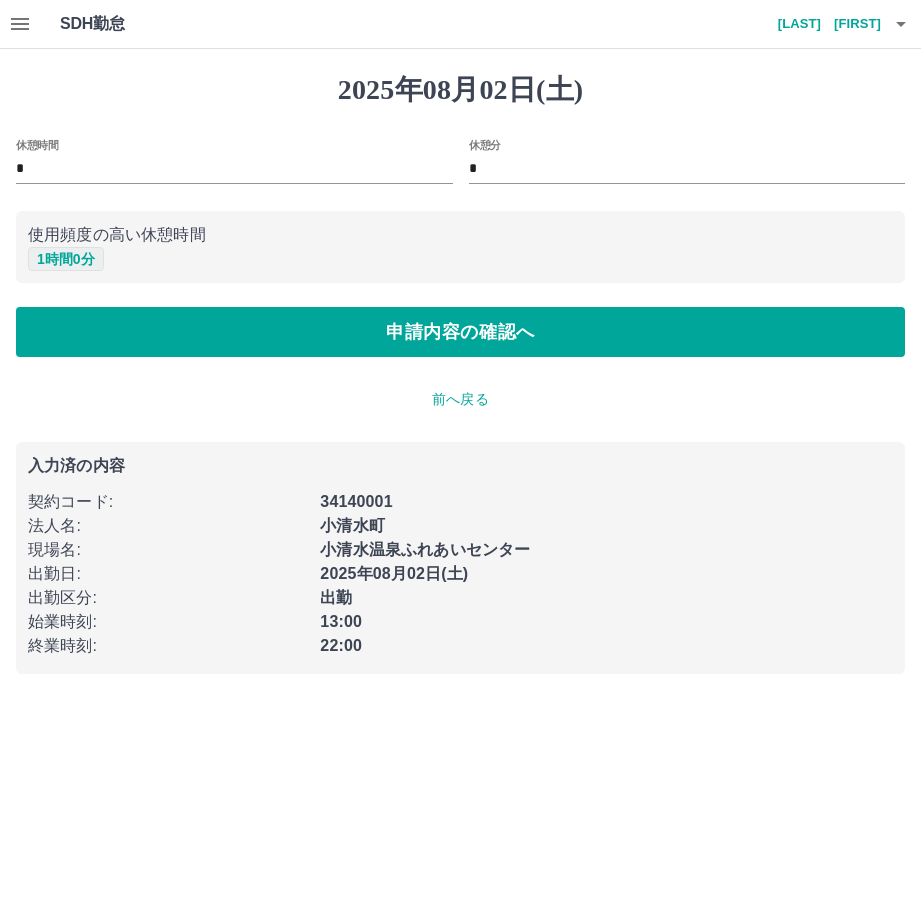 click on "1 時間 0 分" at bounding box center (66, 259) 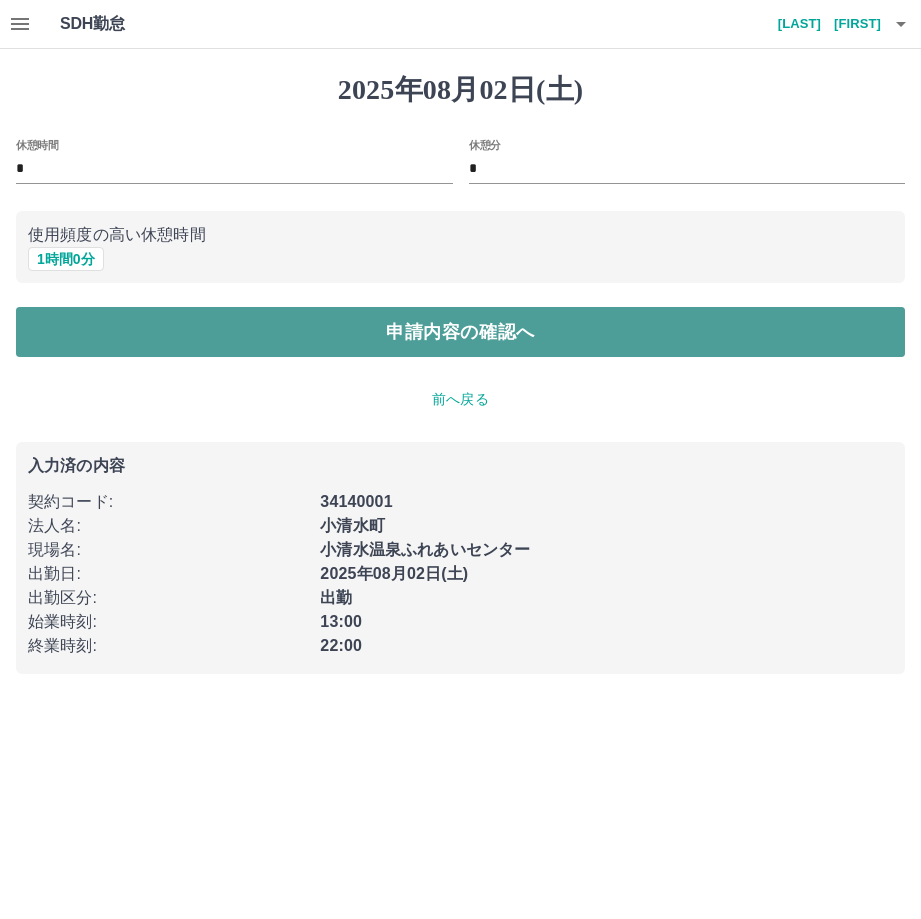 click on "申請内容の確認へ" at bounding box center [460, 332] 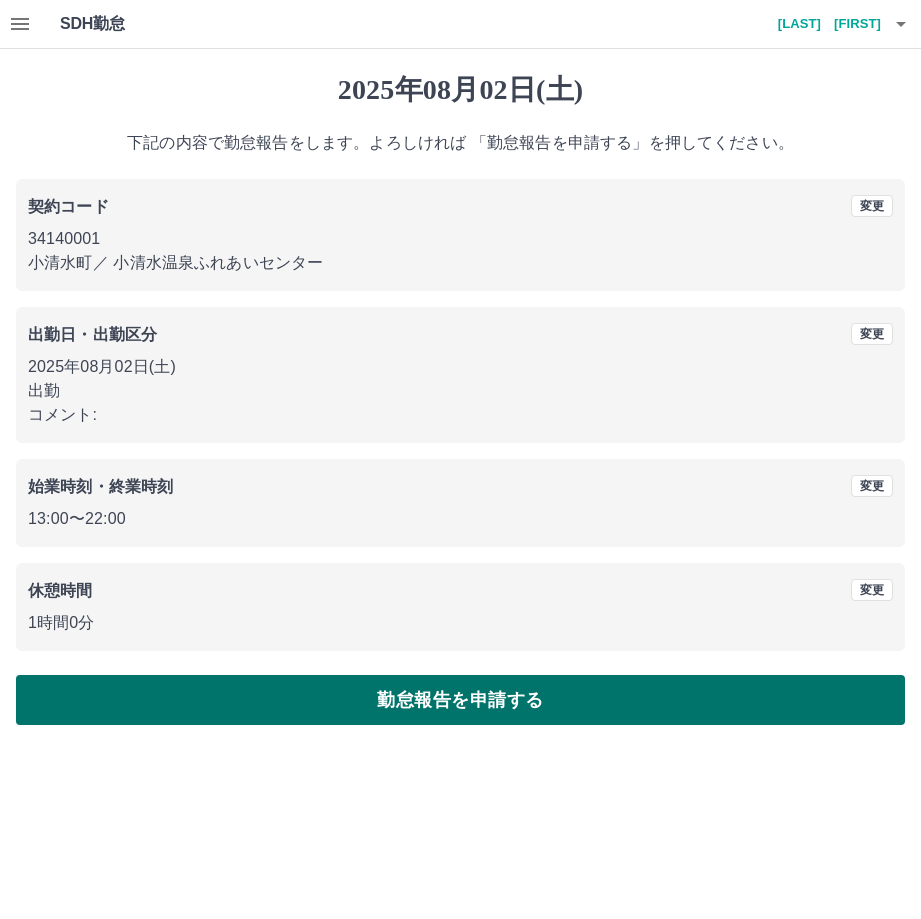 click on "勤怠報告を申請する" at bounding box center (460, 700) 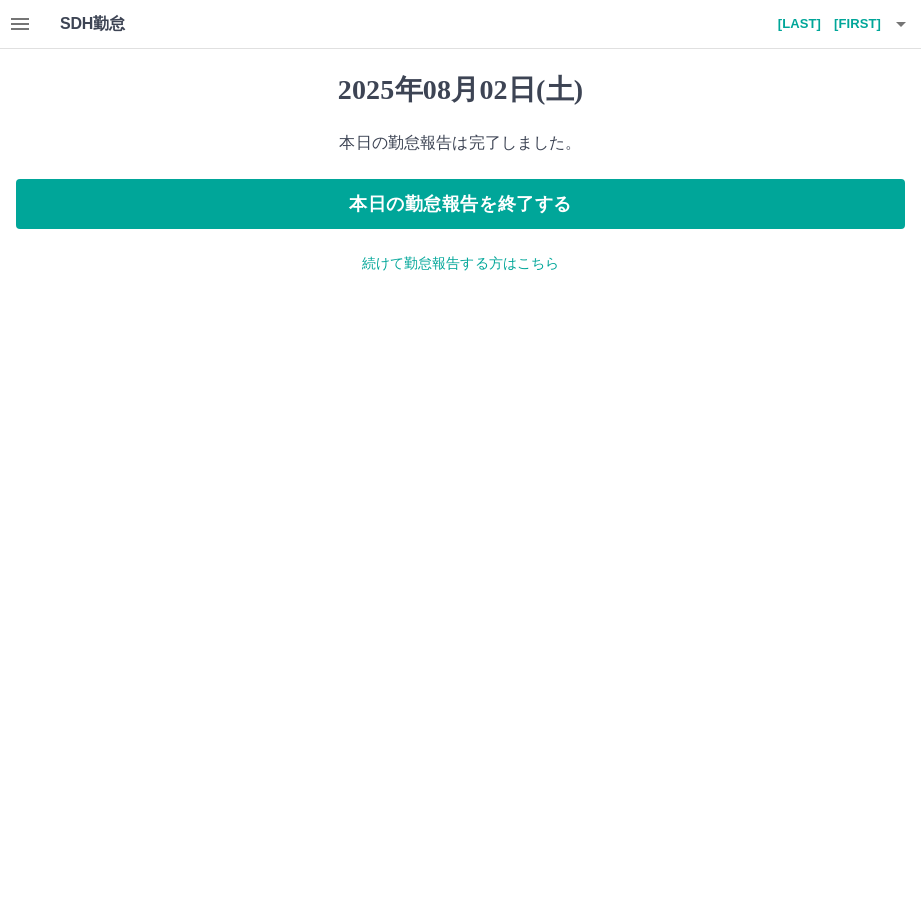 click on "続けて勤怠報告する方はこちら" at bounding box center (460, 263) 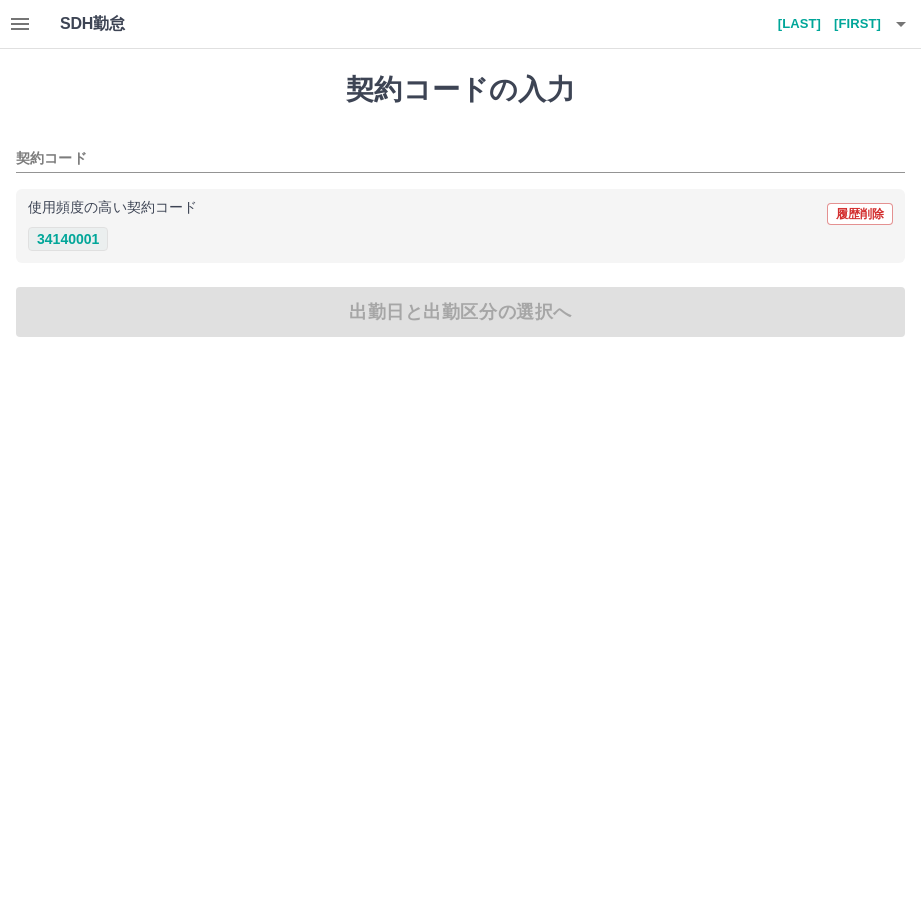 click on "34140001" at bounding box center [68, 239] 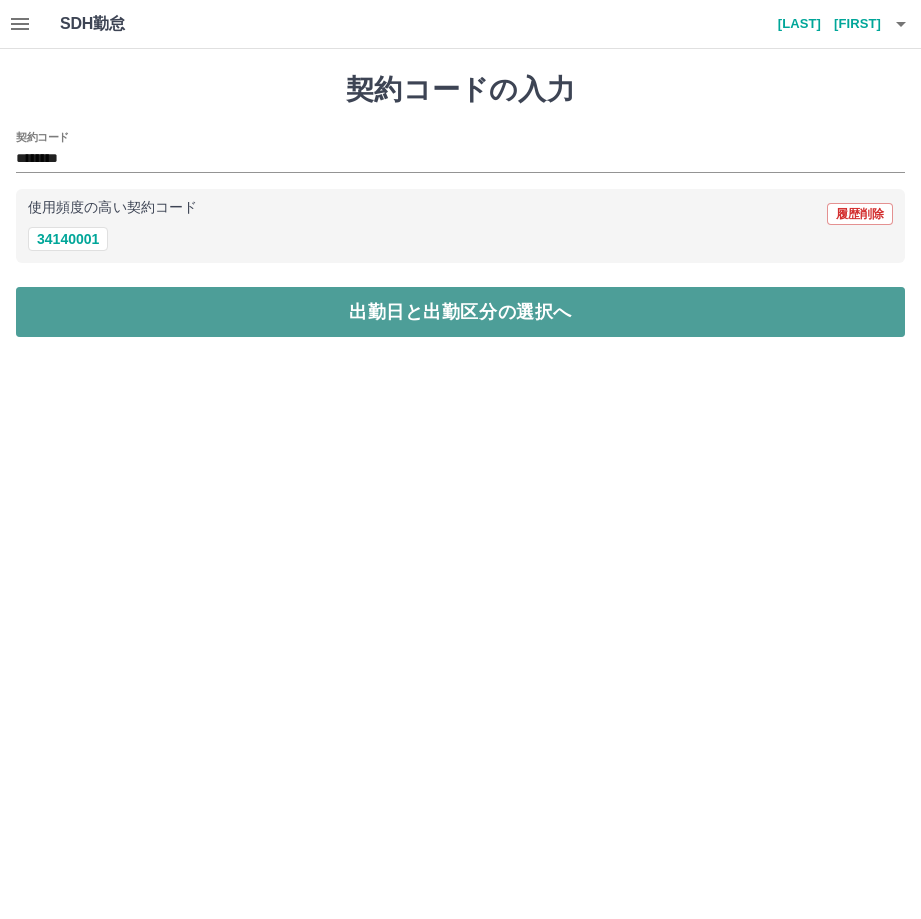 click on "出勤日と出勤区分の選択へ" at bounding box center (460, 312) 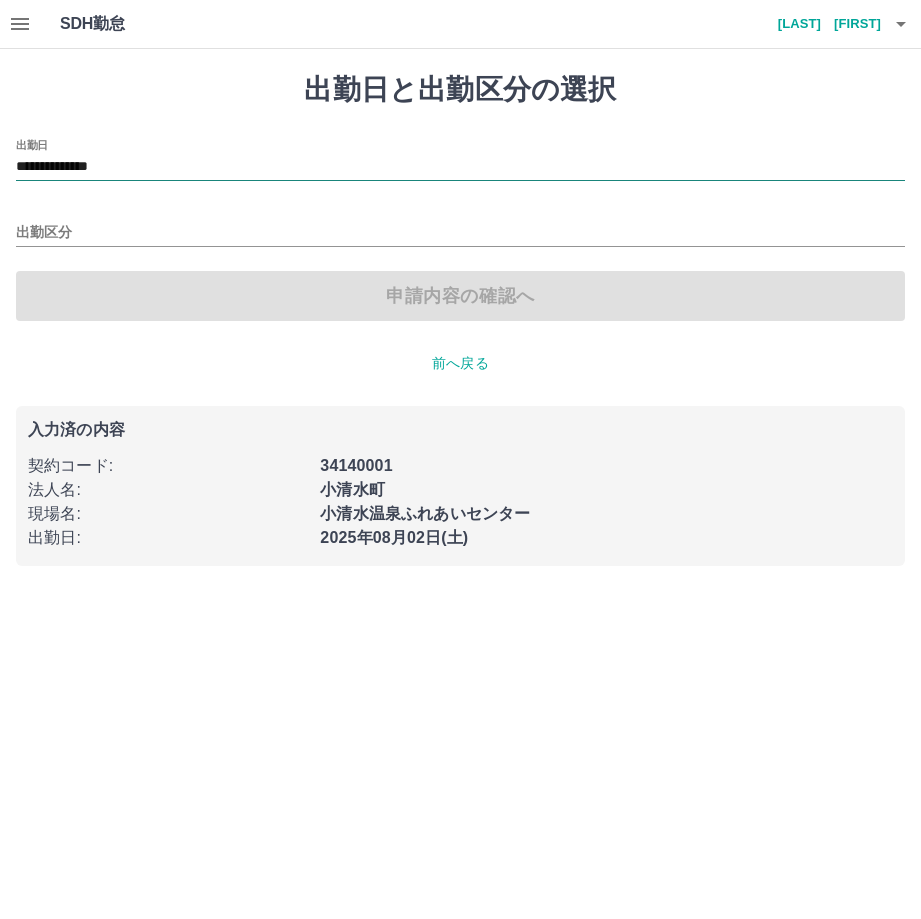 click on "**********" at bounding box center [460, 167] 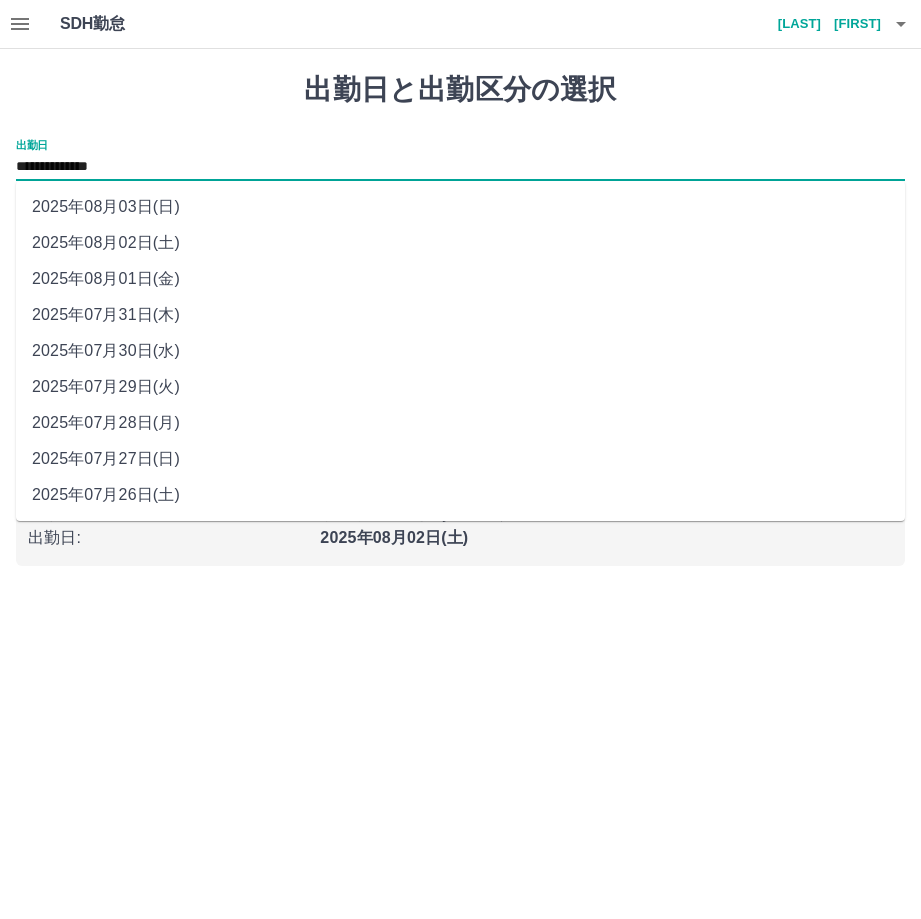 click on "2025年08月01日(金)" at bounding box center (460, 279) 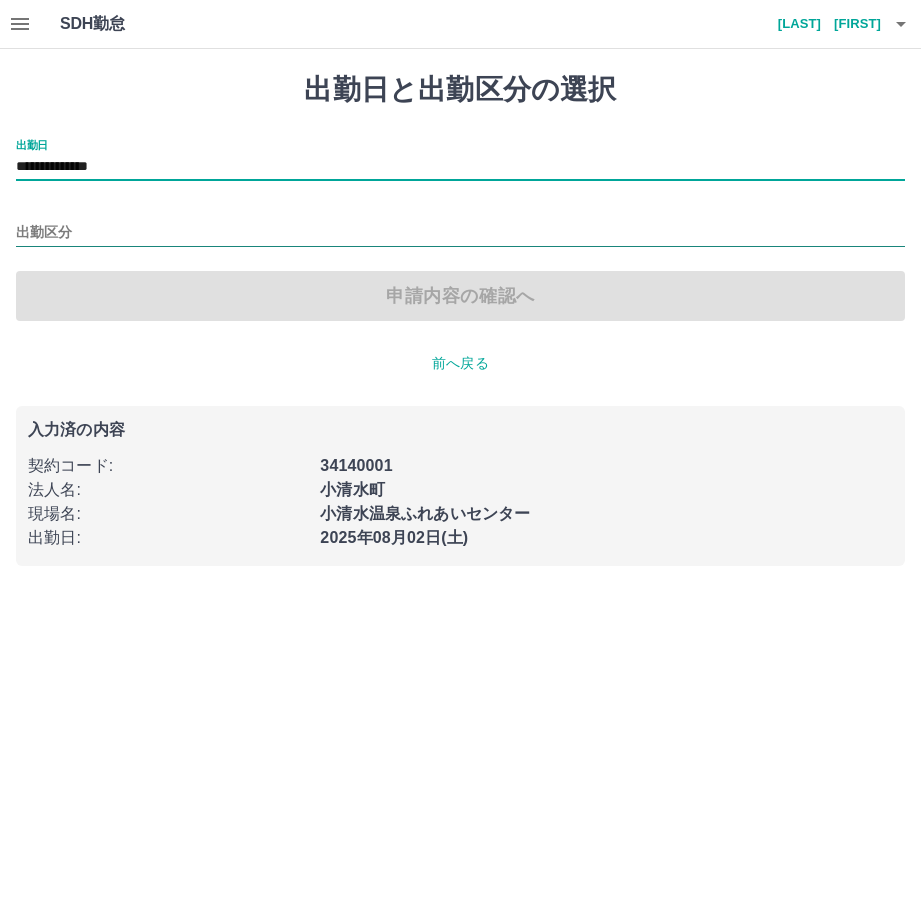 click on "出勤区分" at bounding box center (460, 233) 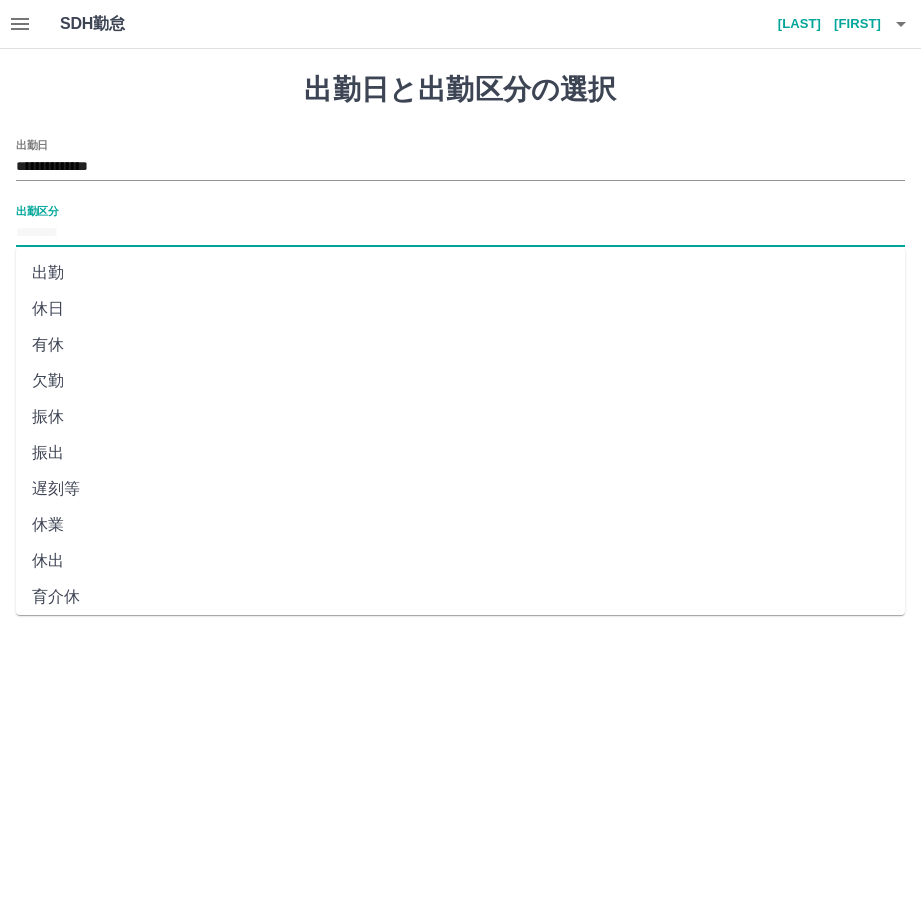 click on "休日" at bounding box center [460, 309] 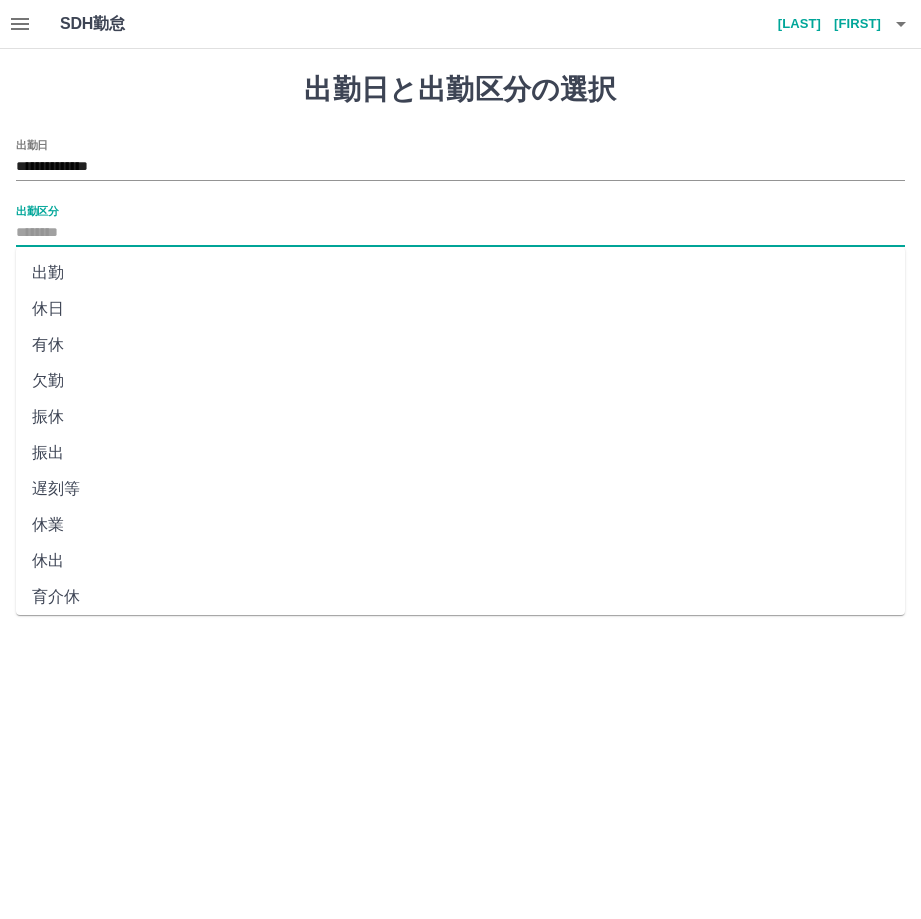 type on "**" 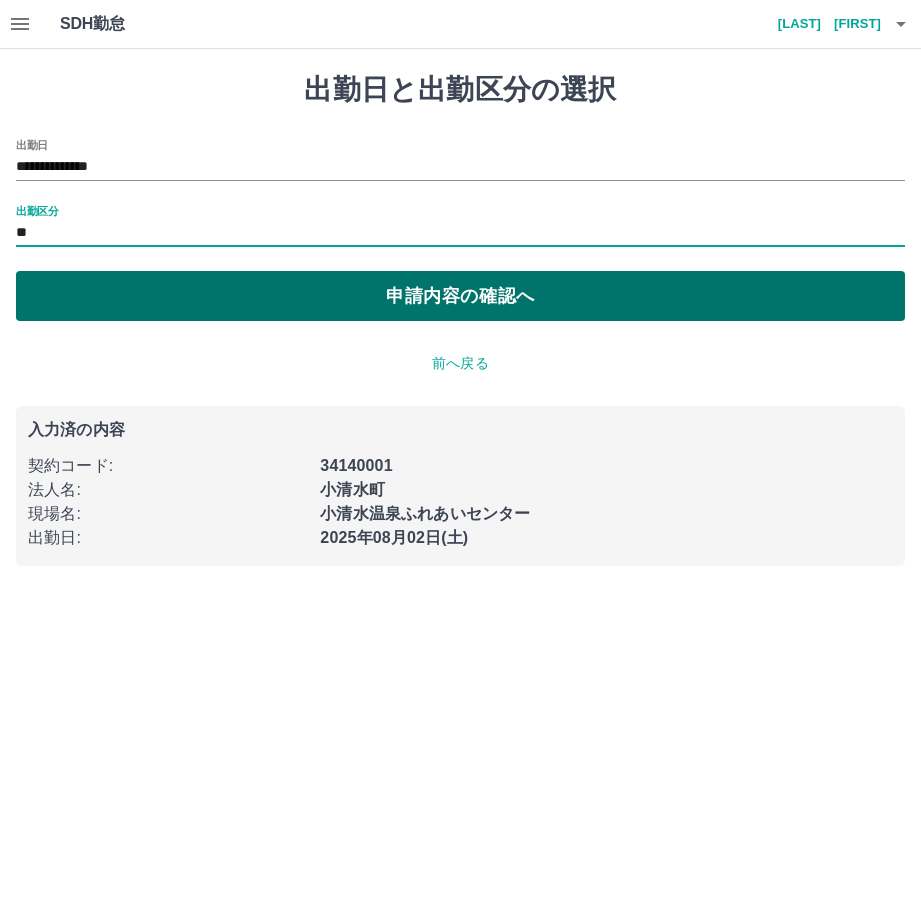 click on "申請内容の確認へ" at bounding box center (460, 296) 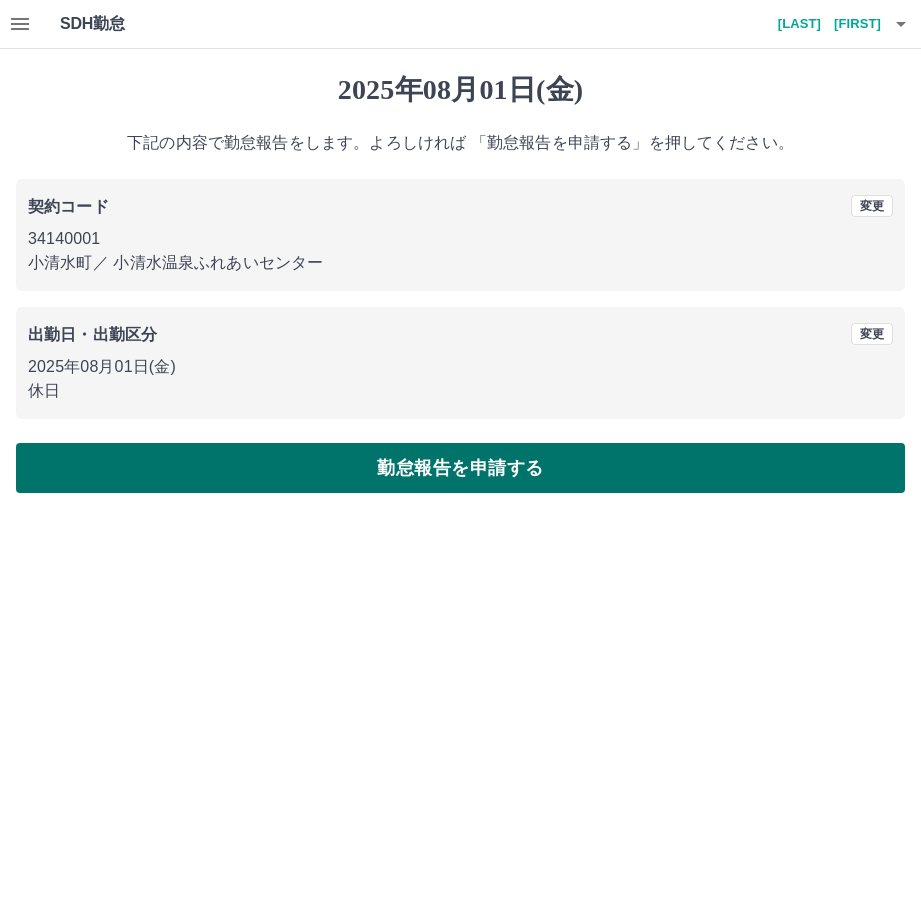click on "勤怠報告を申請する" at bounding box center (460, 468) 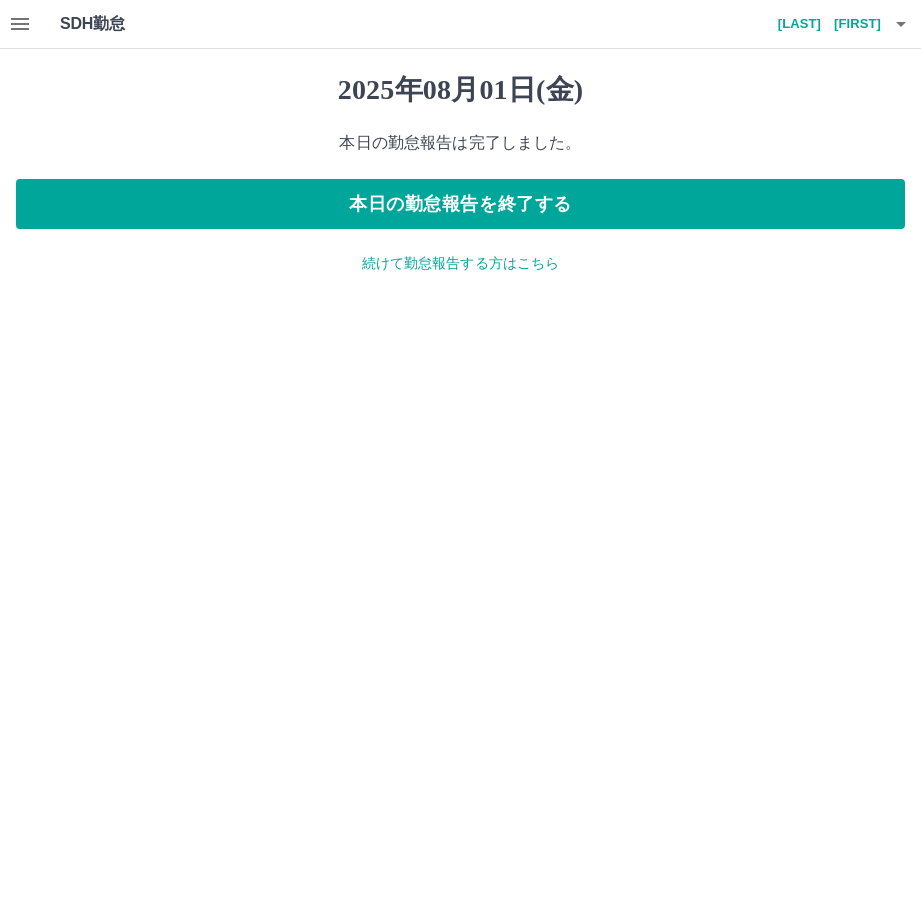 click at bounding box center [20, 24] 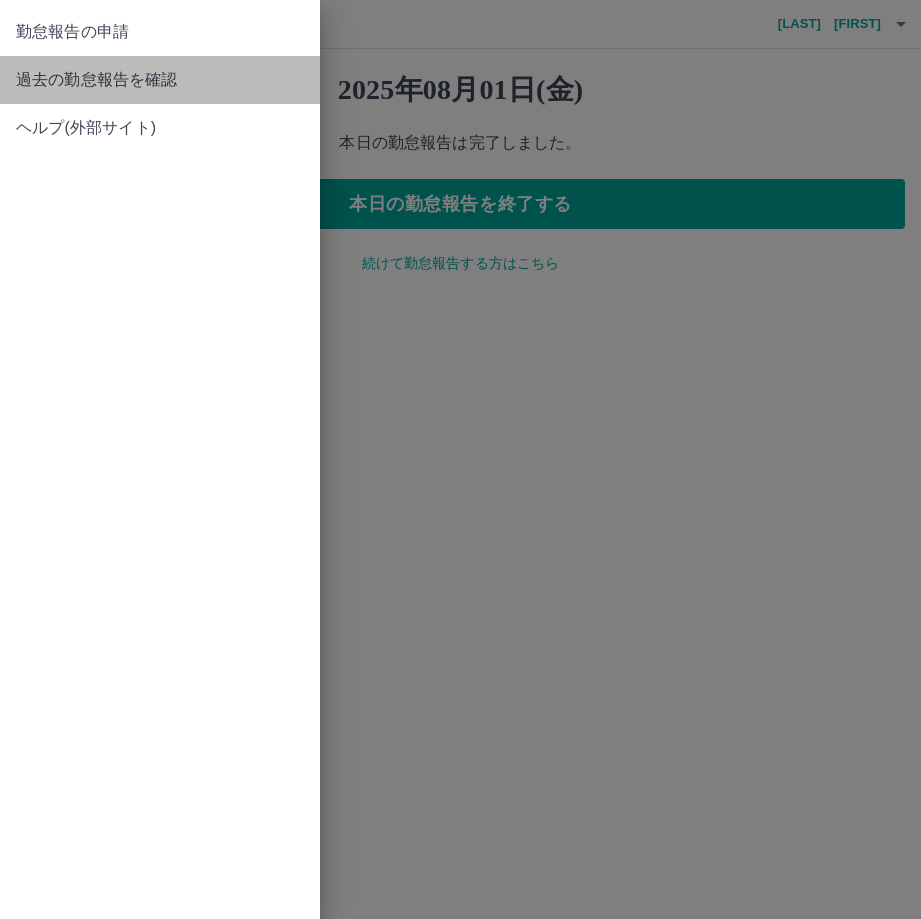 click on "過去の勤怠報告を確認" at bounding box center [160, 80] 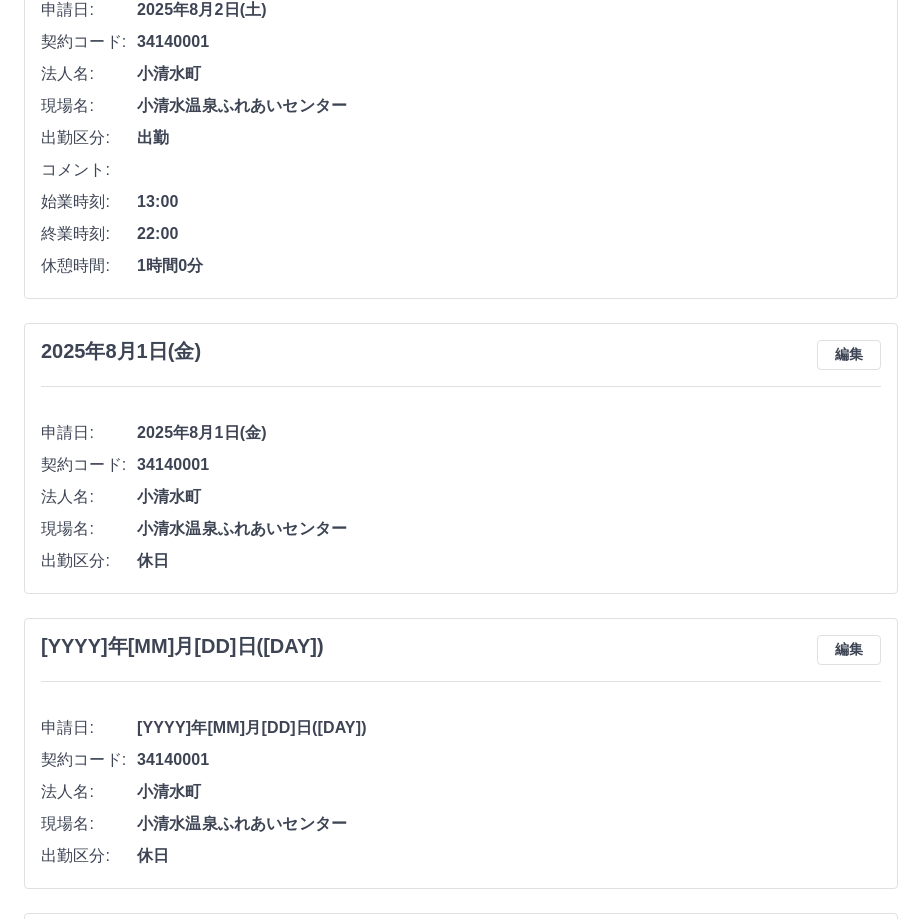 scroll, scrollTop: 0, scrollLeft: 0, axis: both 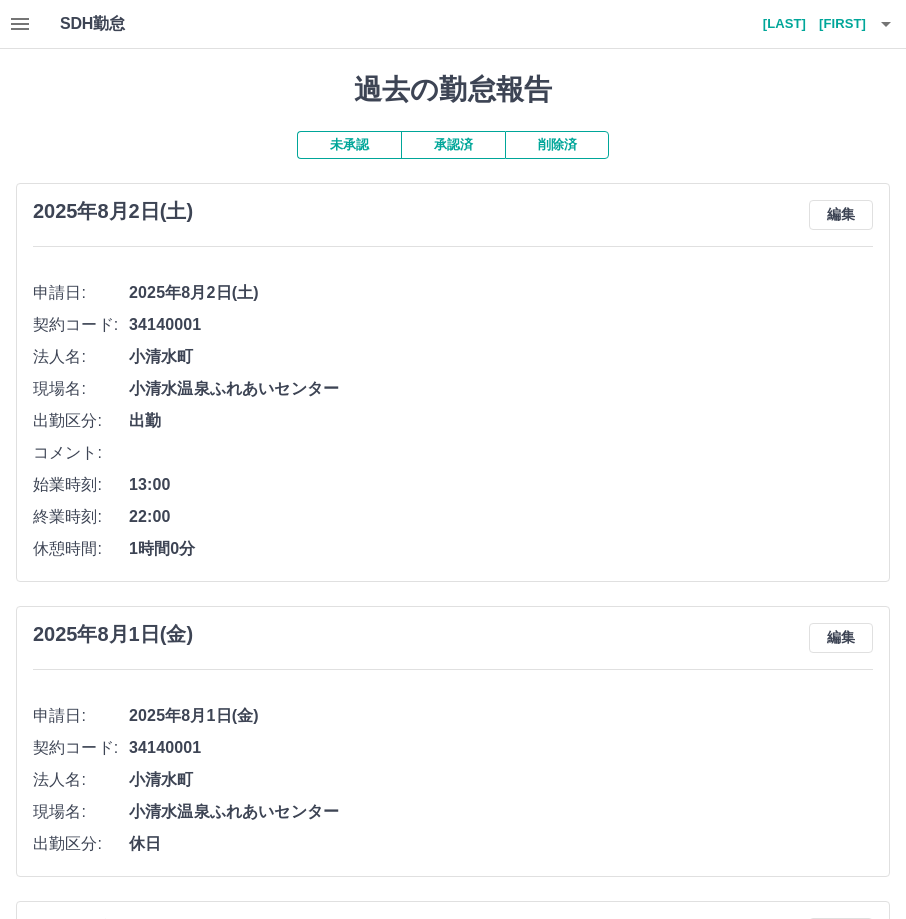 click on "[LAST]　[FIRST]" at bounding box center [806, 24] 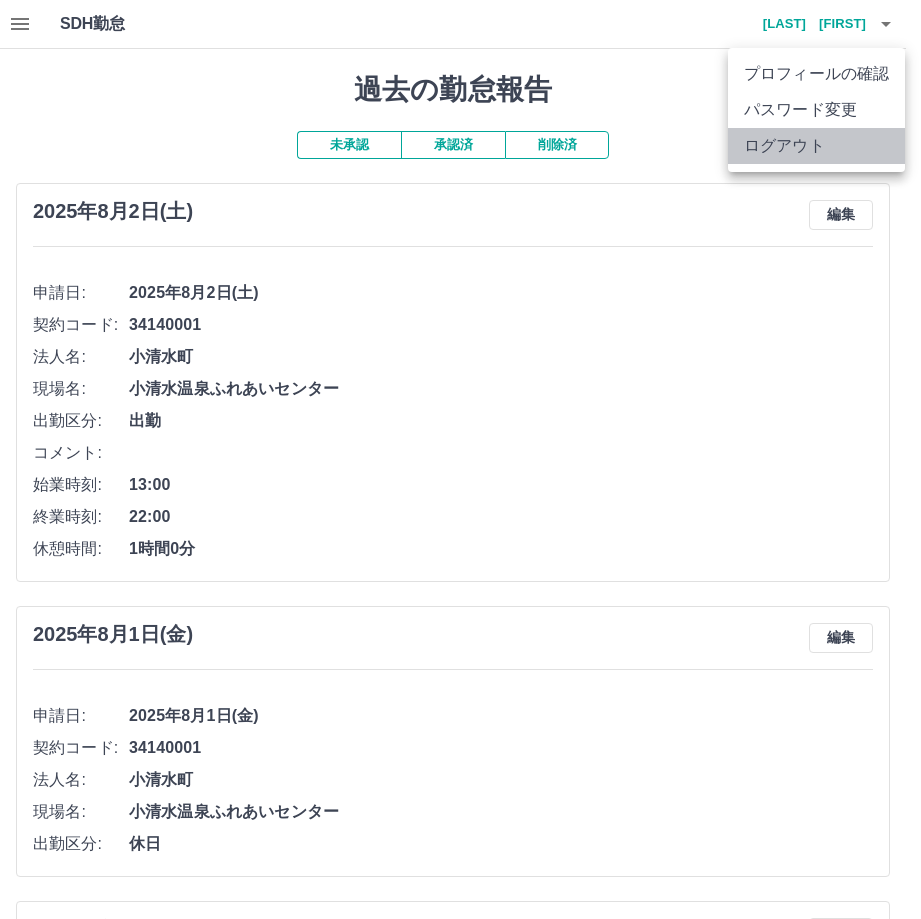 click on "ログアウト" at bounding box center [816, 146] 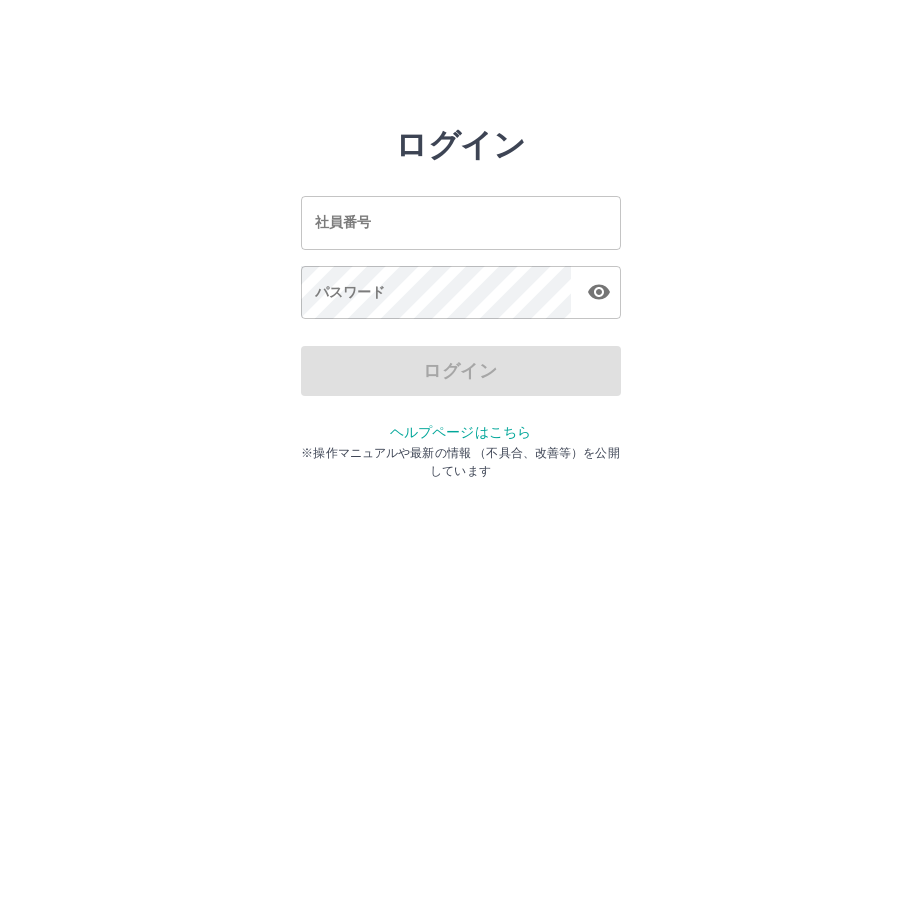 scroll, scrollTop: 0, scrollLeft: 0, axis: both 